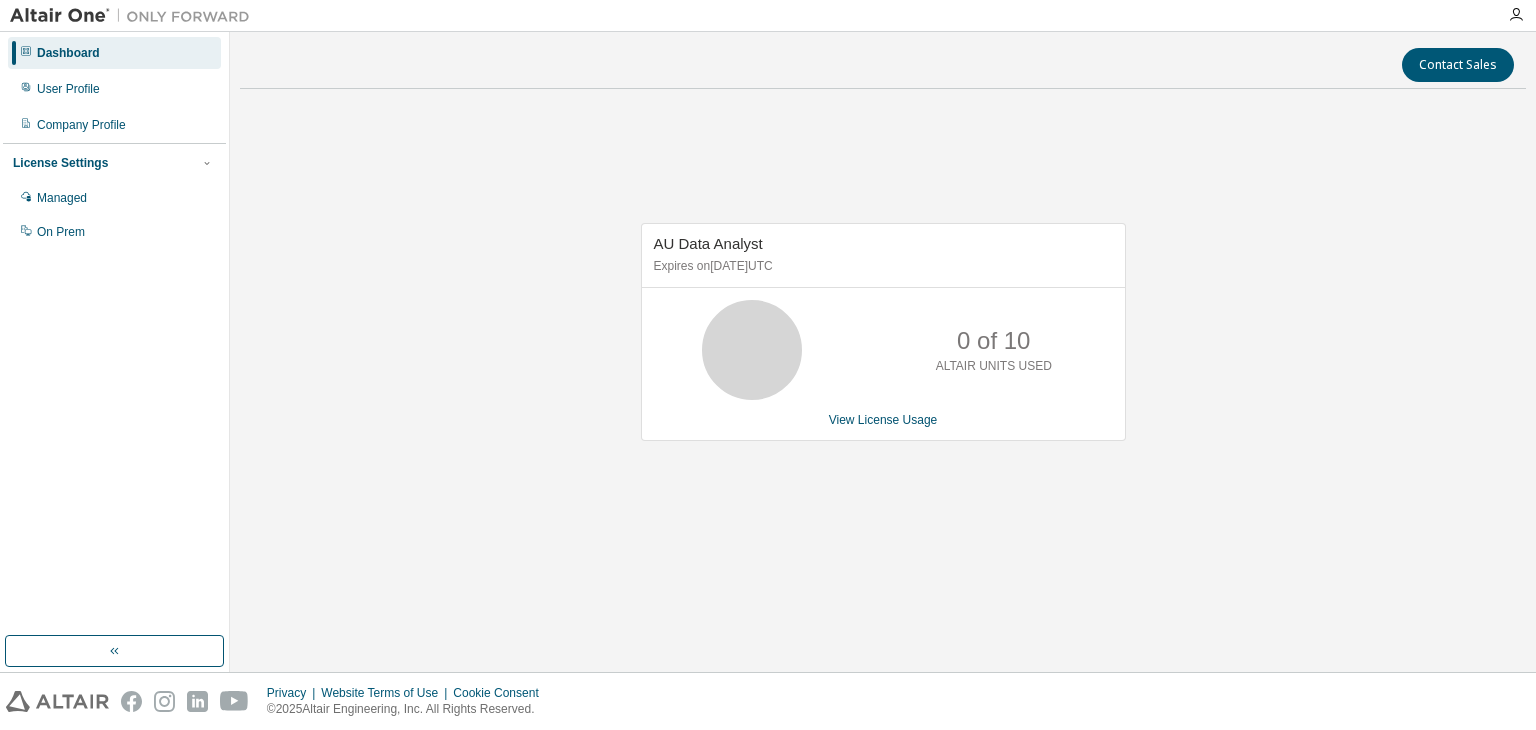 scroll, scrollTop: 0, scrollLeft: 0, axis: both 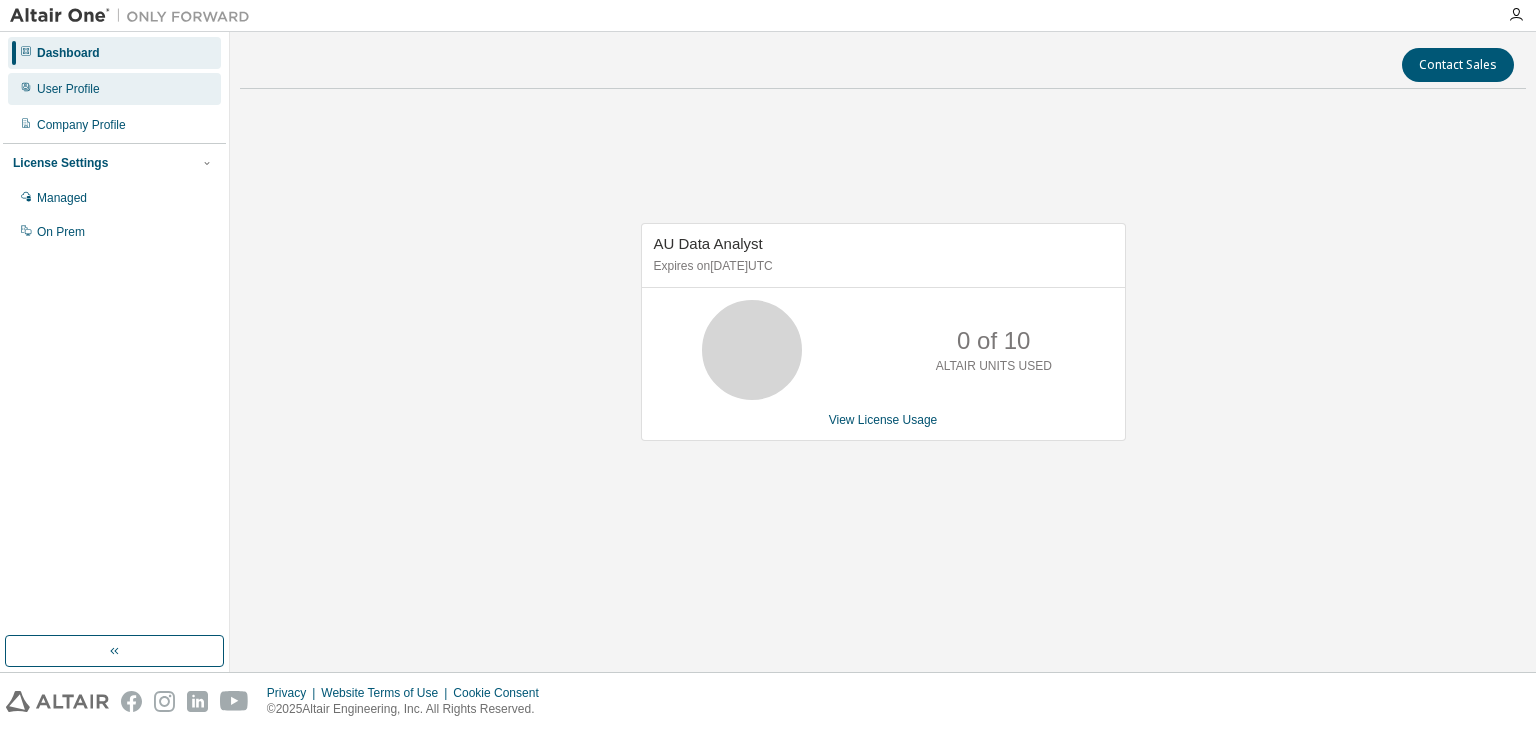 click on "User Profile" at bounding box center [114, 89] 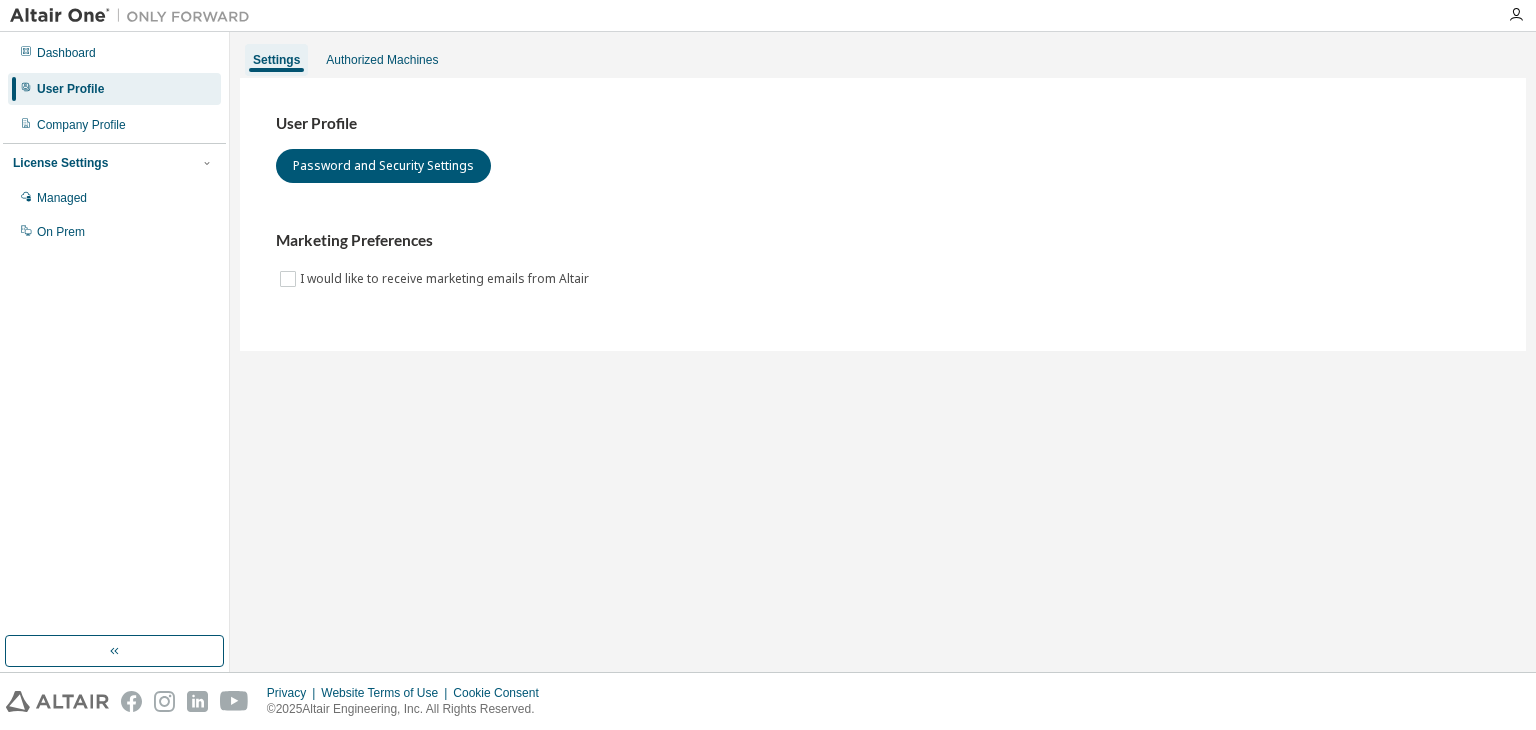 click on "Dashboard User Profile Company Profile License Settings Managed On Prem" at bounding box center (114, 142) 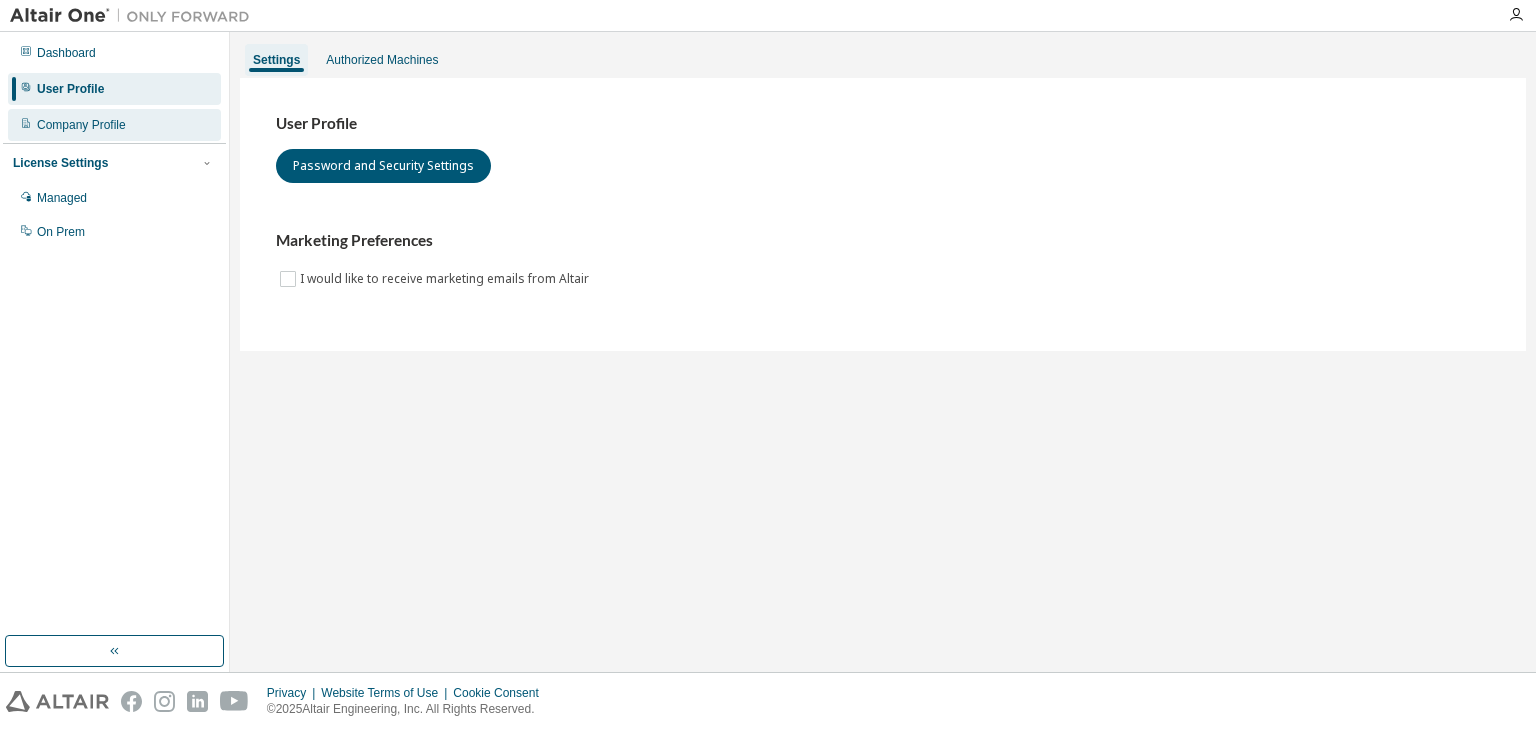 click on "Company Profile" at bounding box center [81, 125] 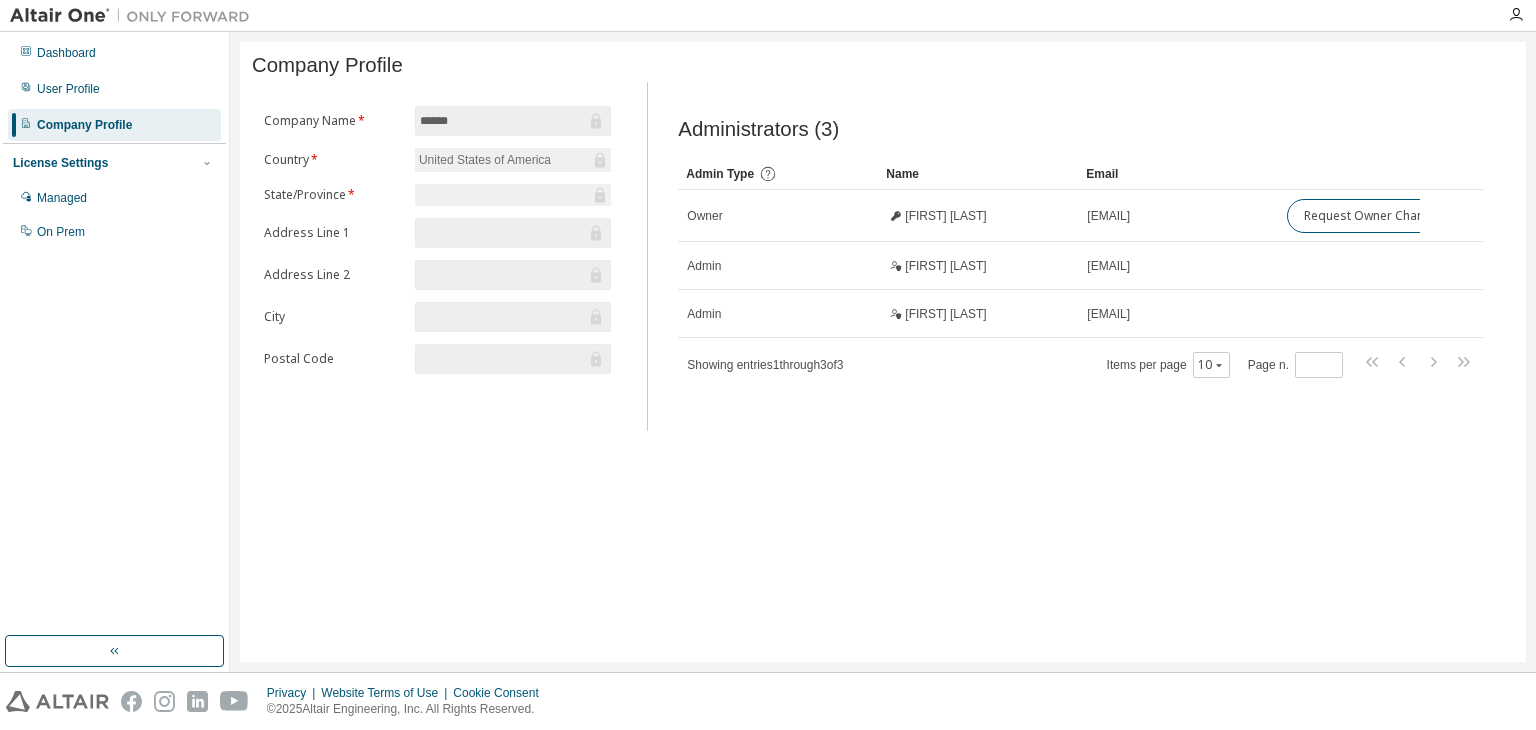 click on "Dashboard User Profile Company Profile License Settings Managed On Prem" at bounding box center [114, 142] 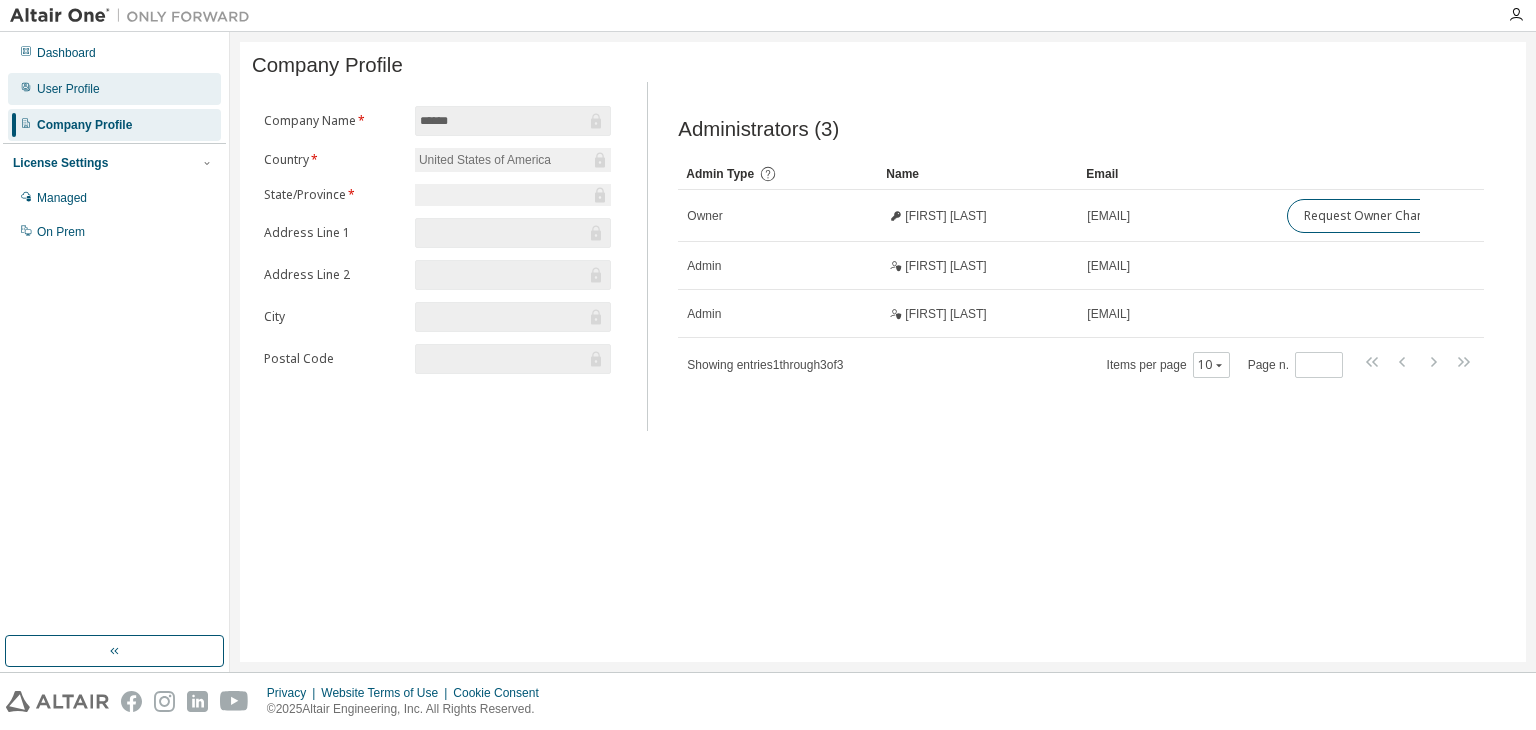 click on "User Profile" at bounding box center (68, 89) 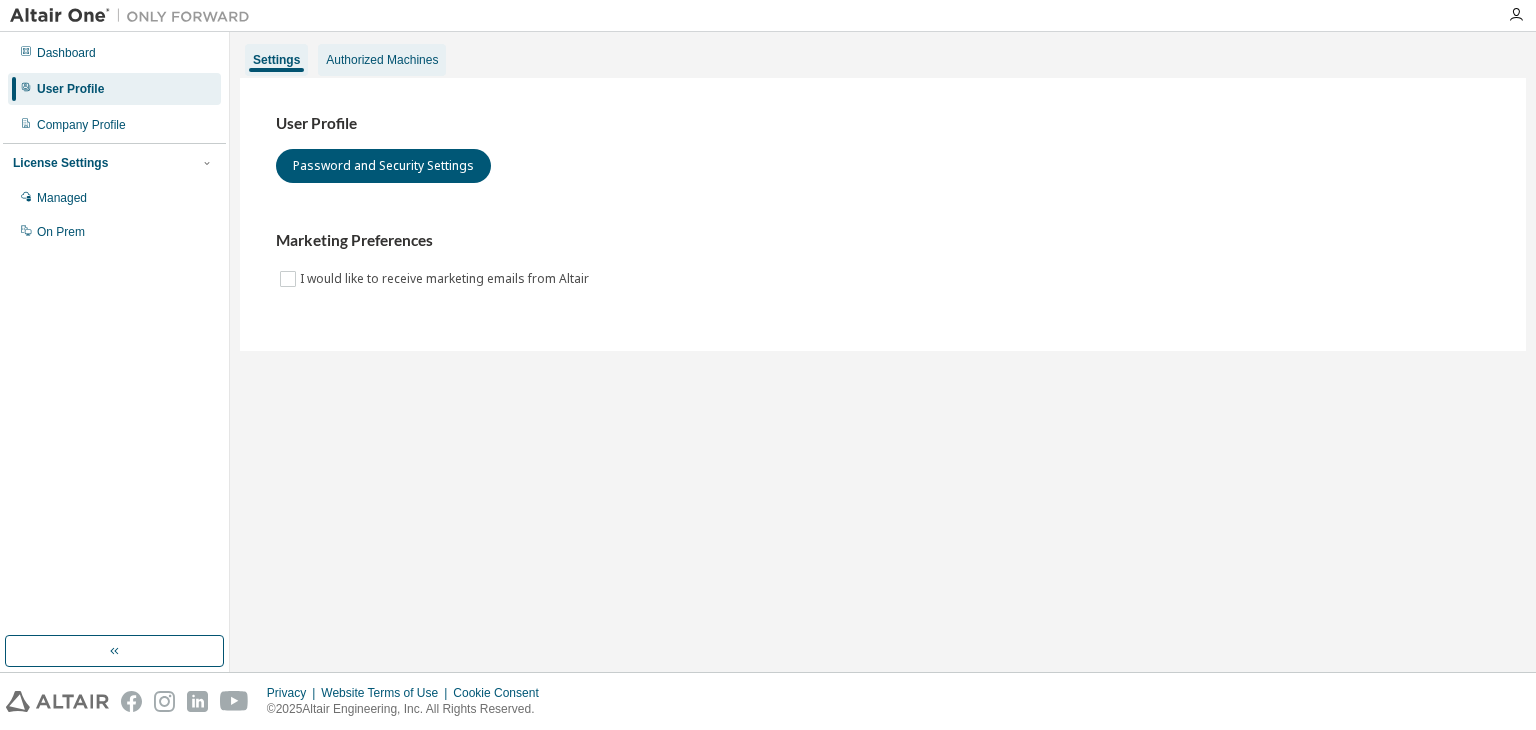 click on "Authorized Machines" at bounding box center [382, 60] 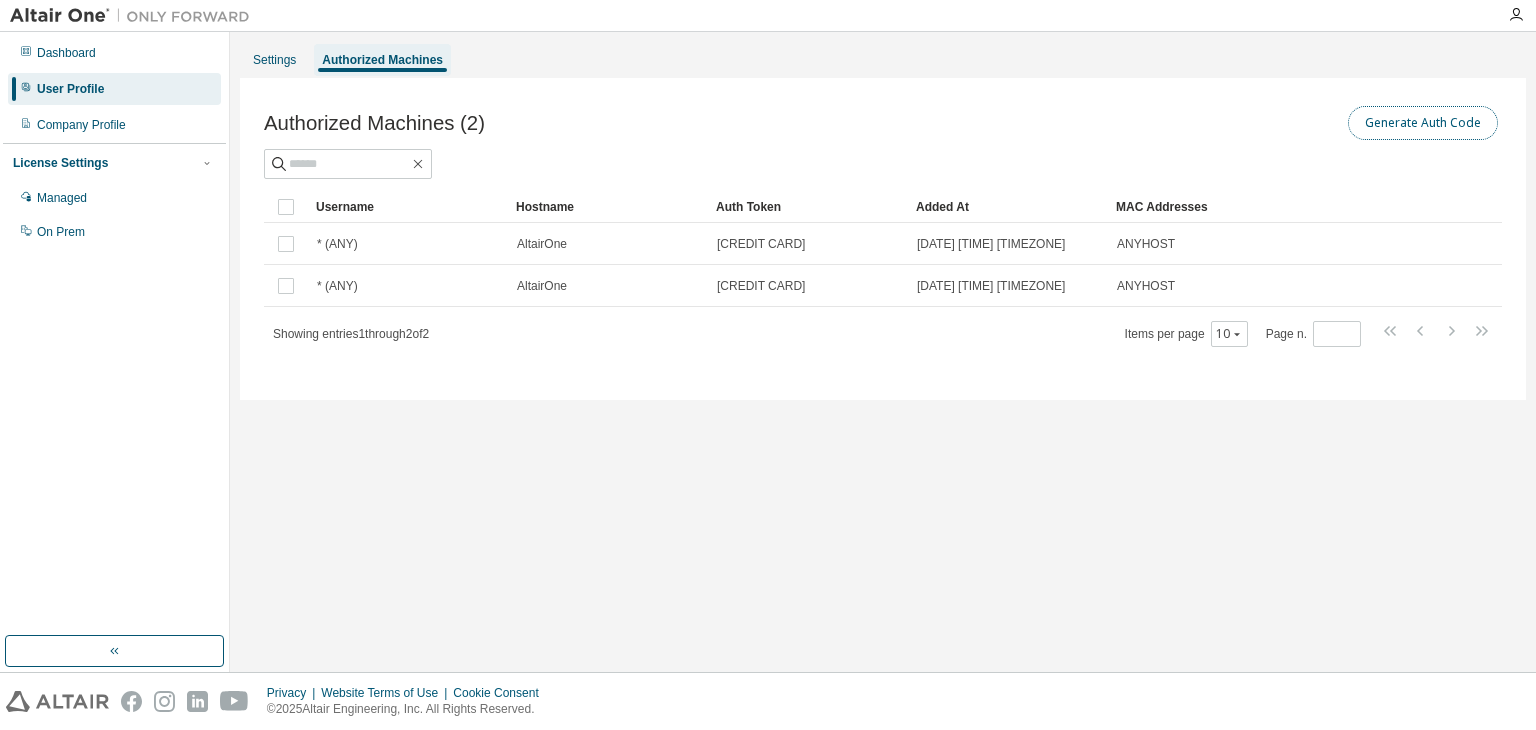 click on "Generate Auth Code" at bounding box center (1423, 123) 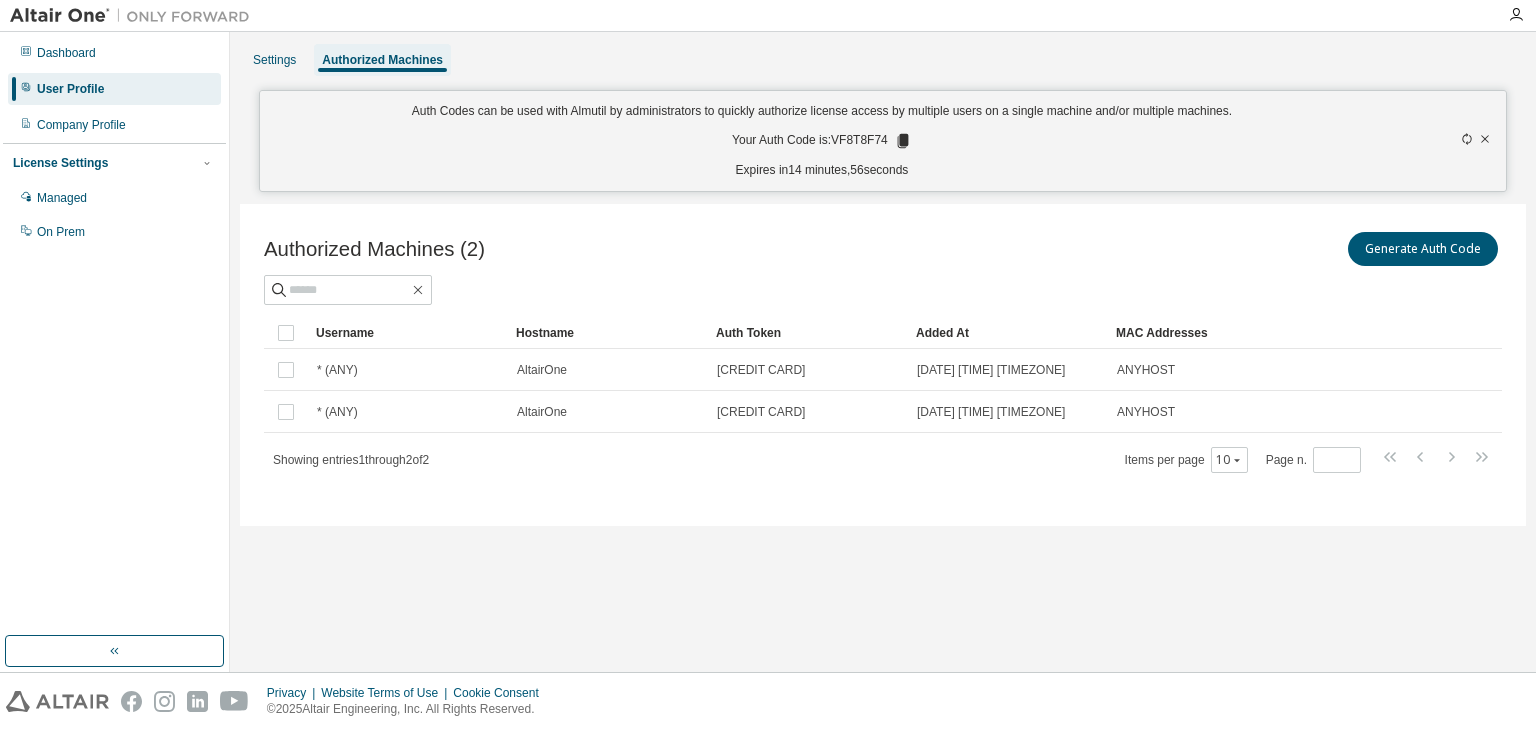 click 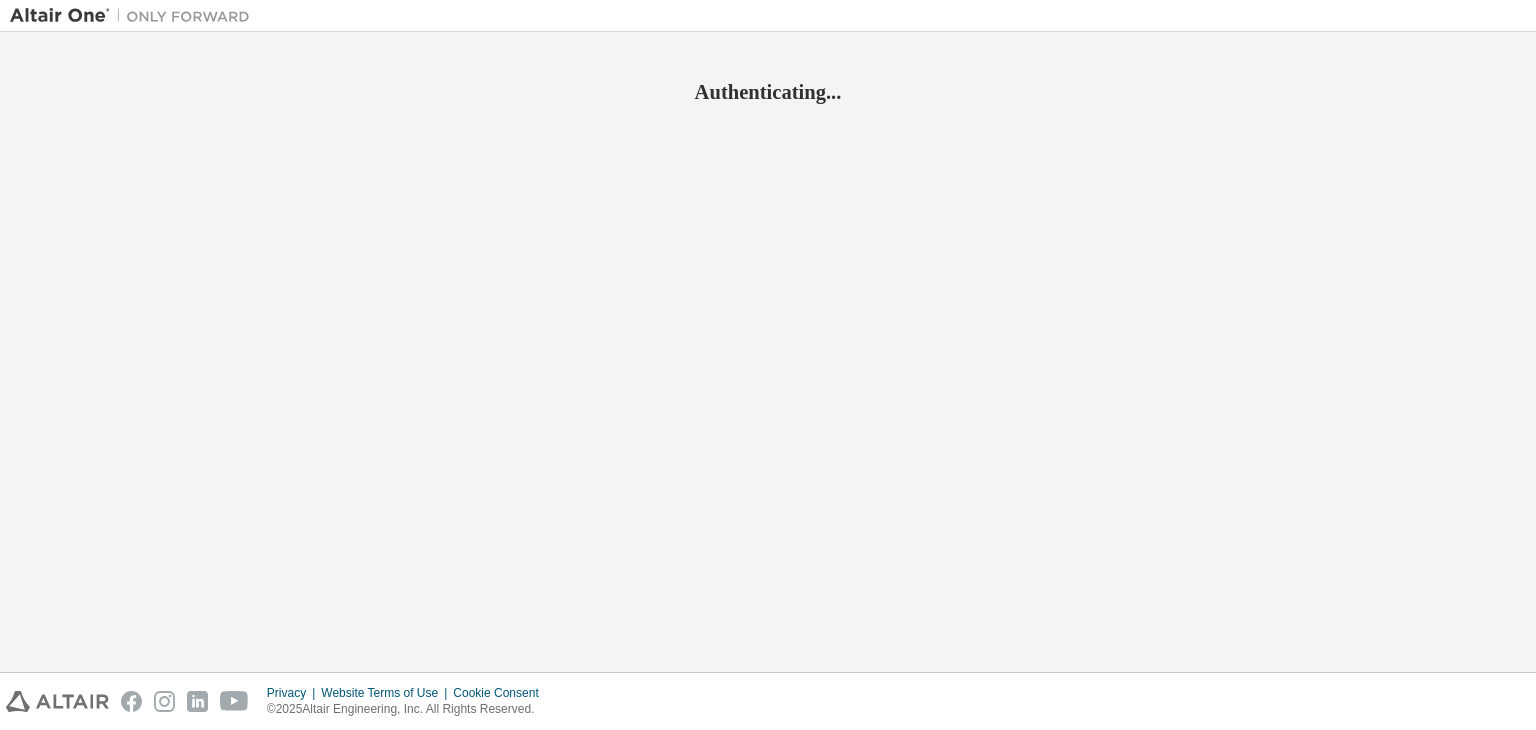 scroll, scrollTop: 0, scrollLeft: 0, axis: both 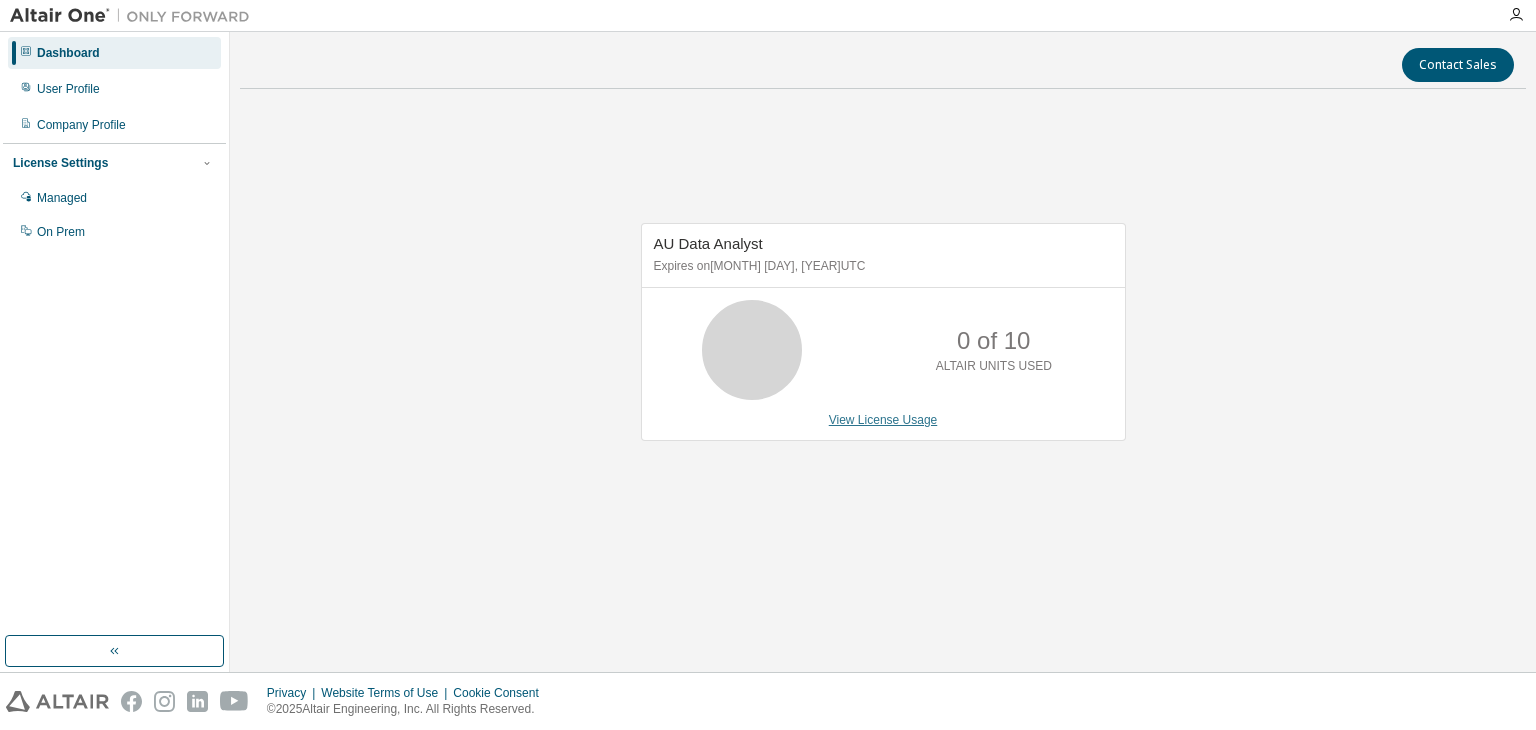 click on "View License Usage" at bounding box center [883, 420] 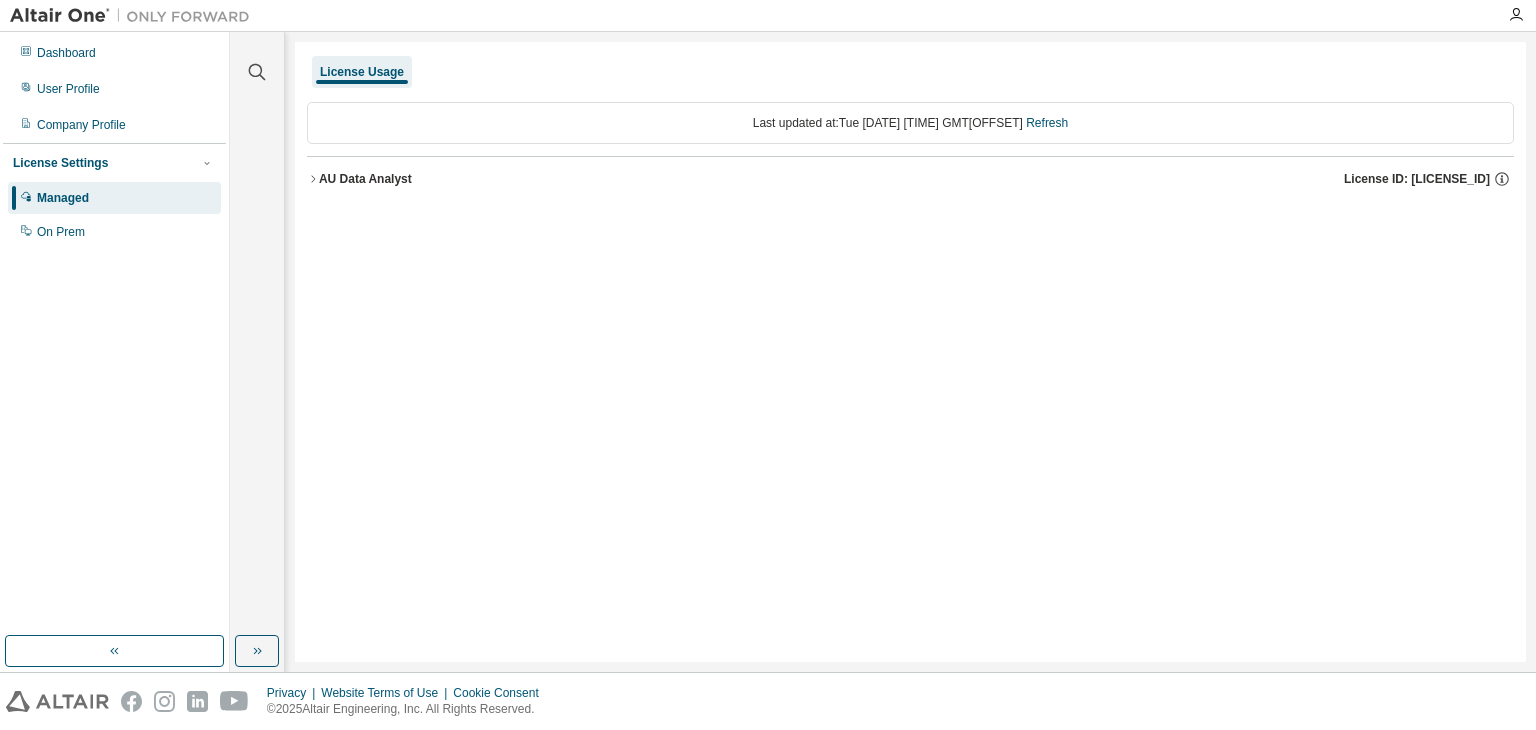 click on "License Usage Last updated at:  Tue 2025-08-05 07:47 PM GMT+5:30   Refresh AU Data Analyst License ID: 130928" at bounding box center (910, 352) 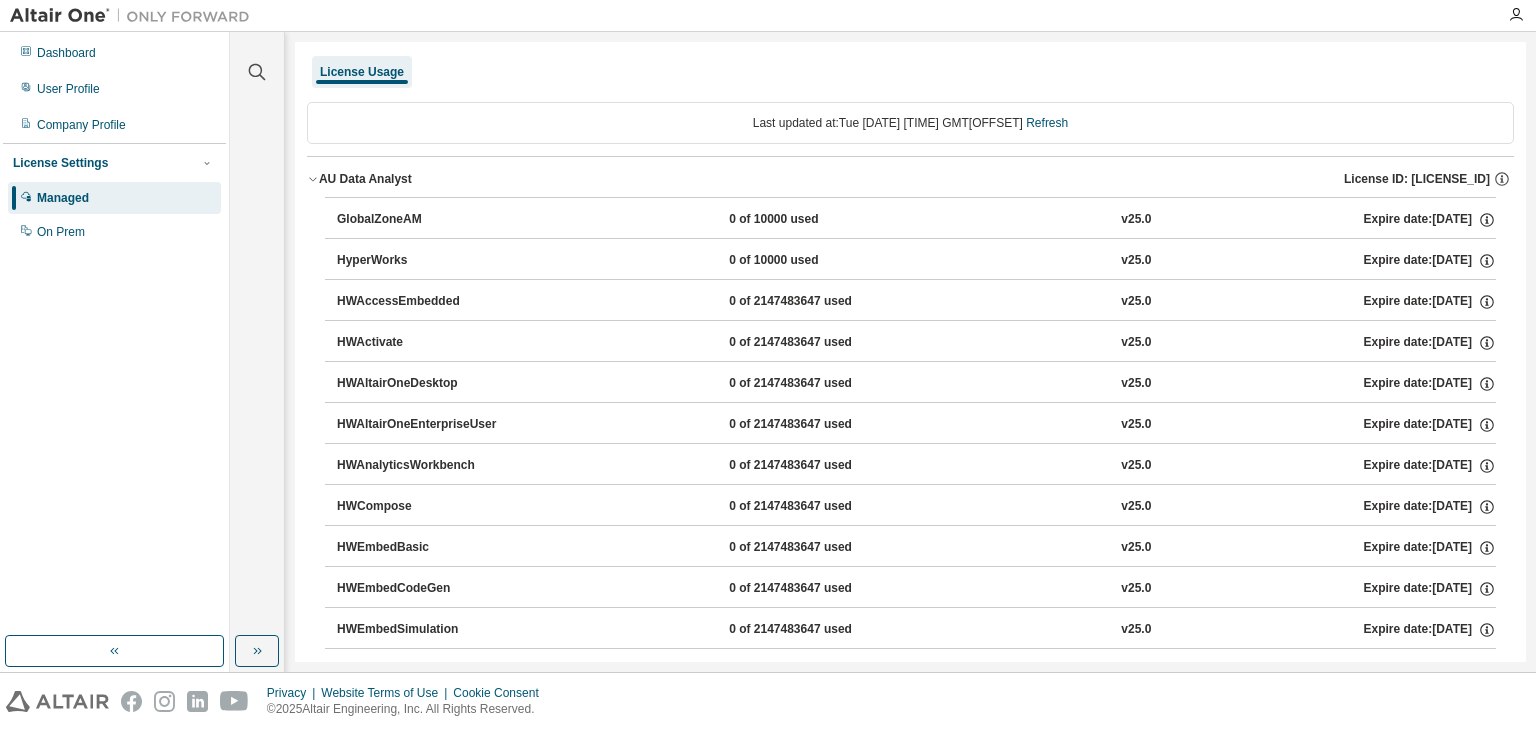 click 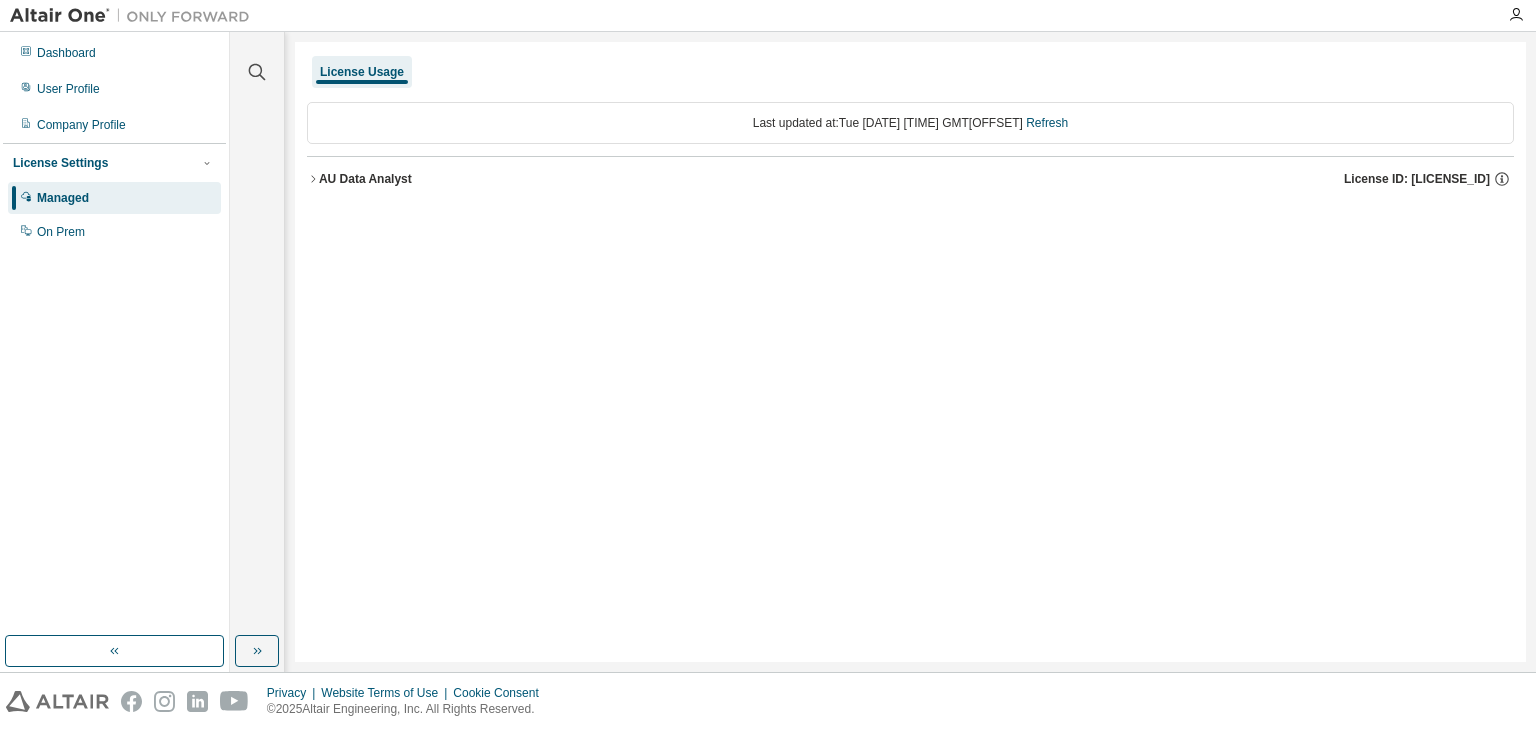 click 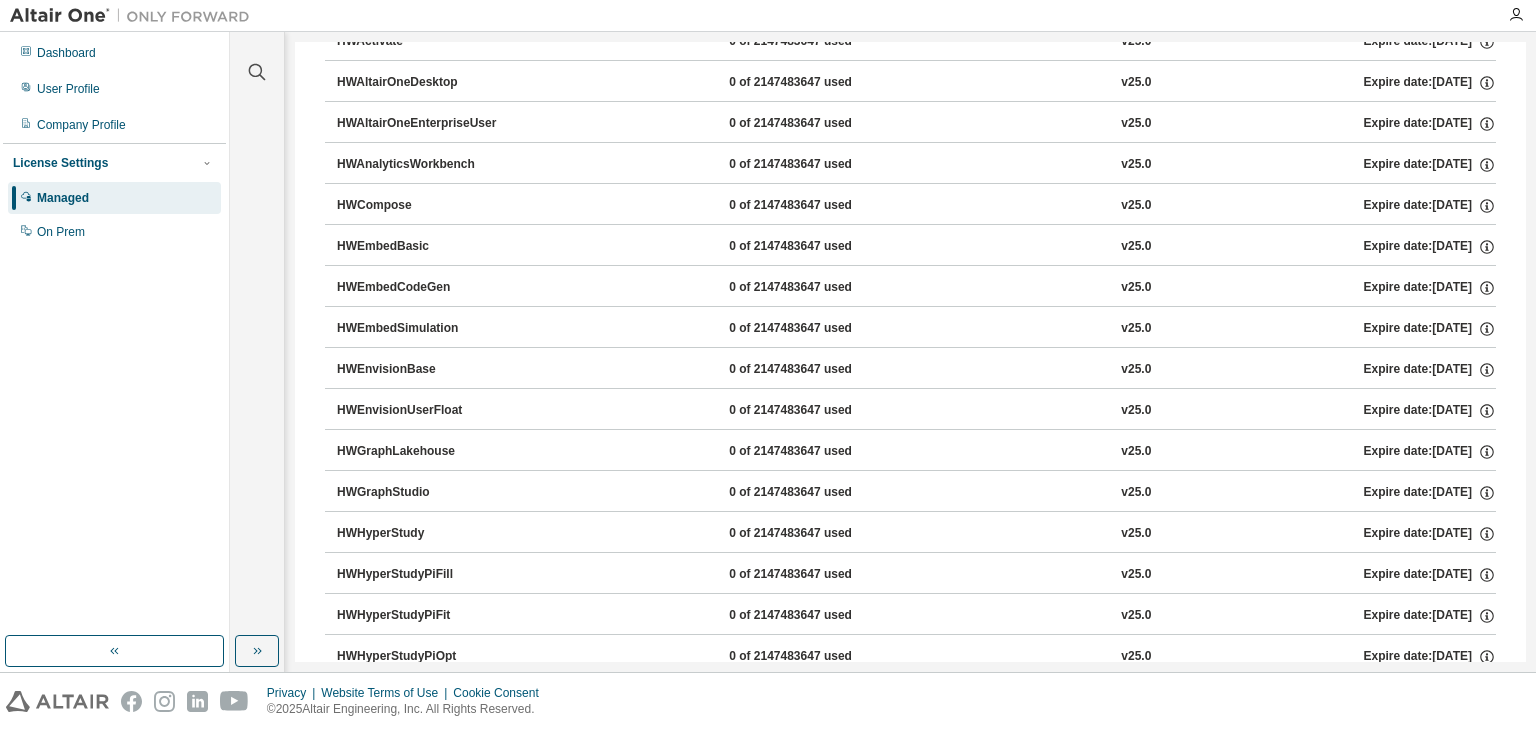 scroll, scrollTop: 0, scrollLeft: 0, axis: both 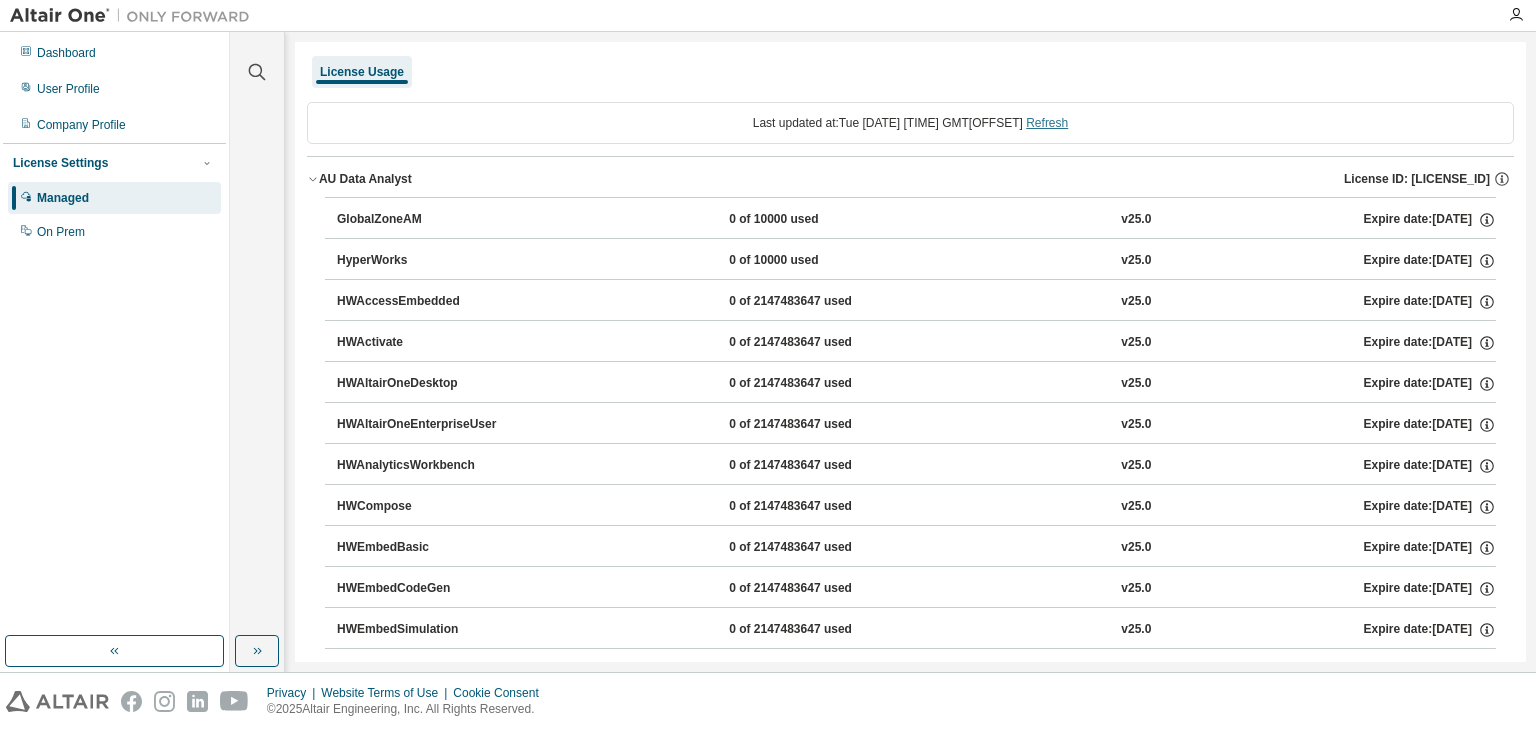 click on "Refresh" at bounding box center (1047, 123) 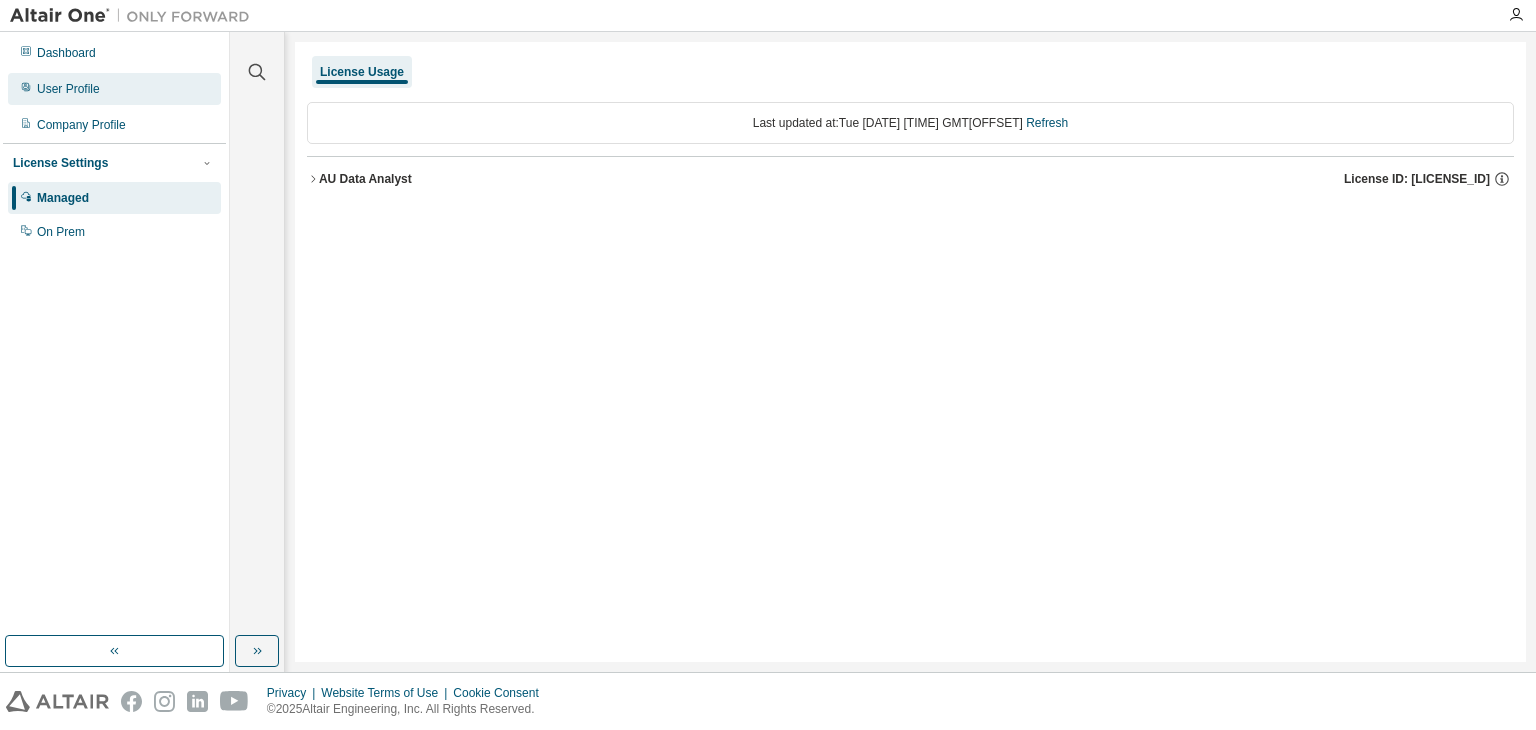 click on "User Profile" at bounding box center (114, 89) 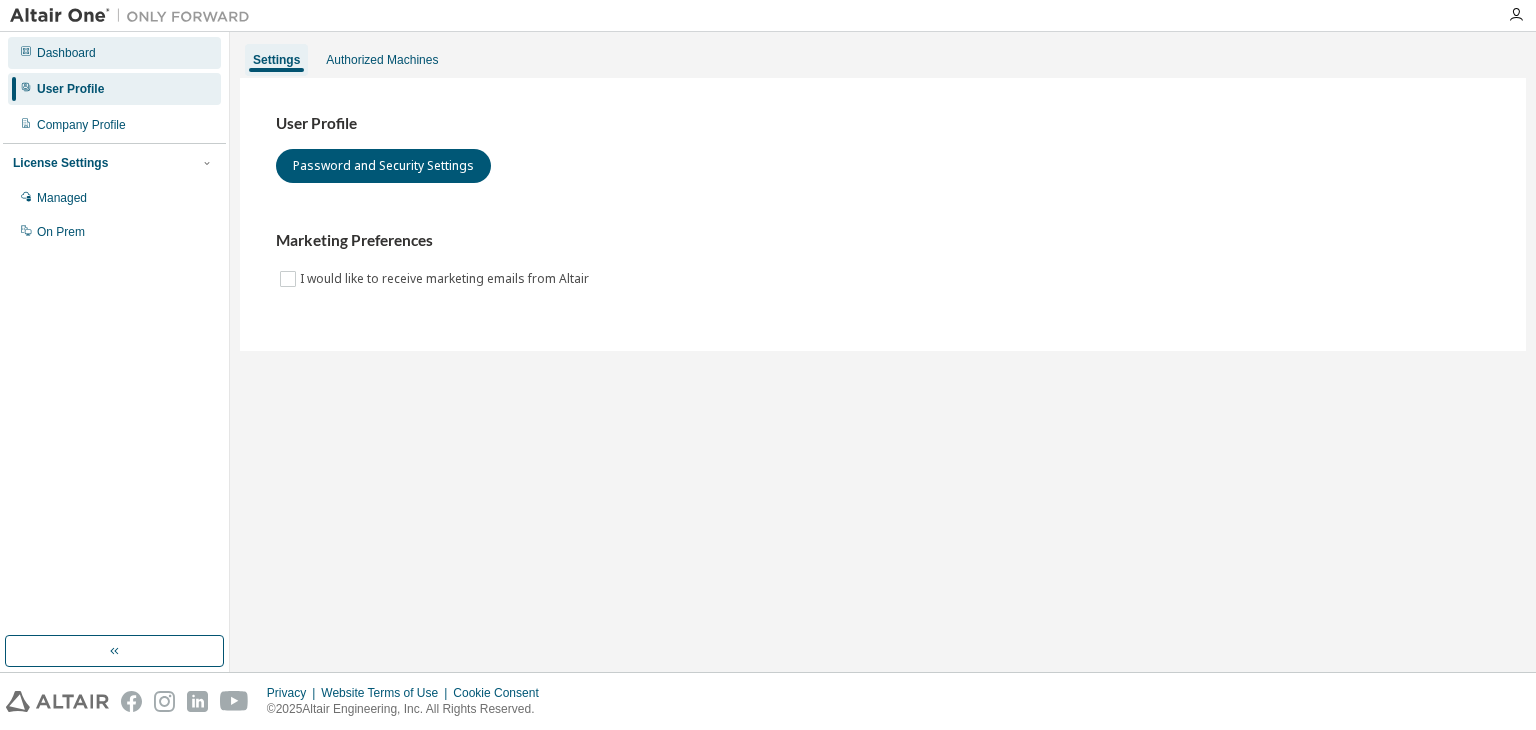 click on "Dashboard" at bounding box center (114, 53) 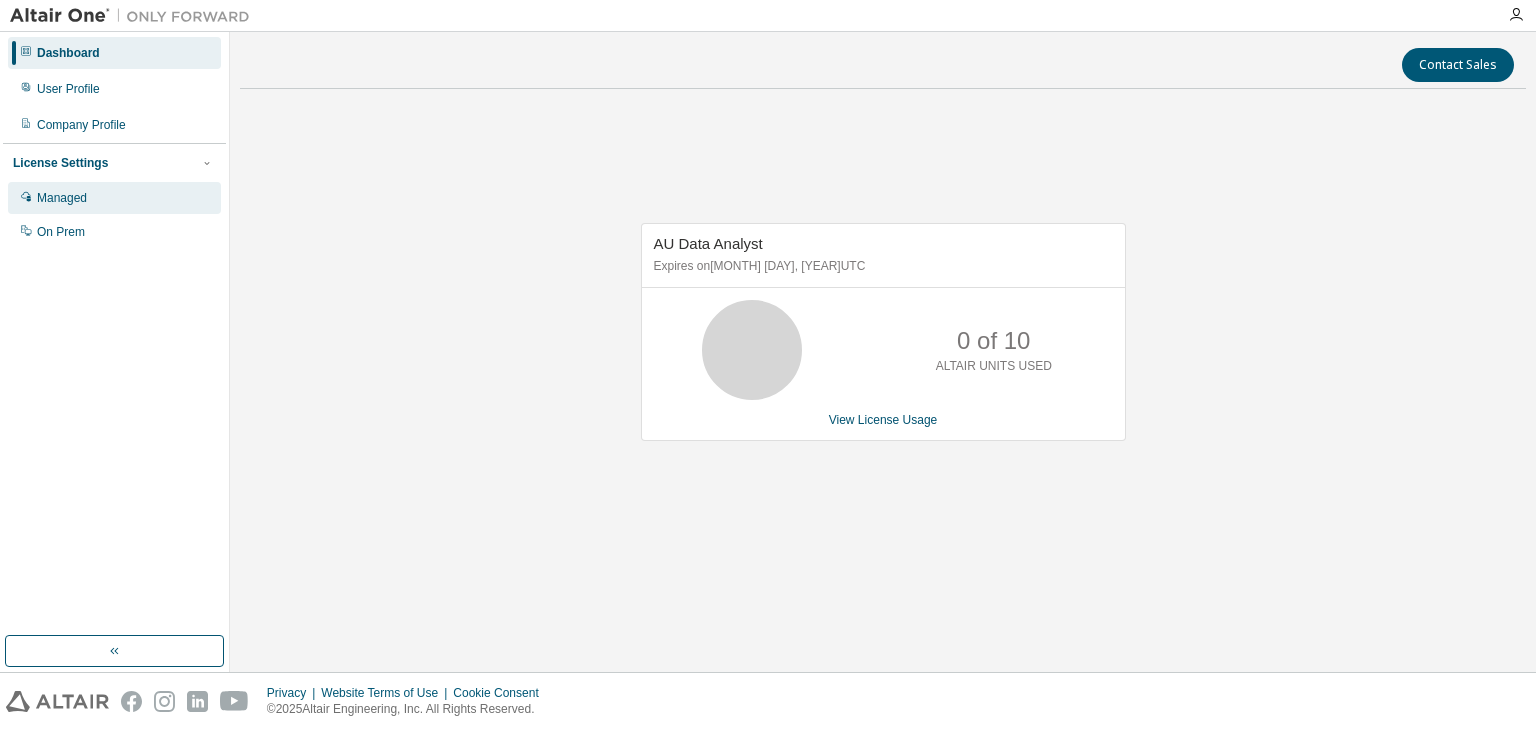 click on "Managed" at bounding box center (62, 198) 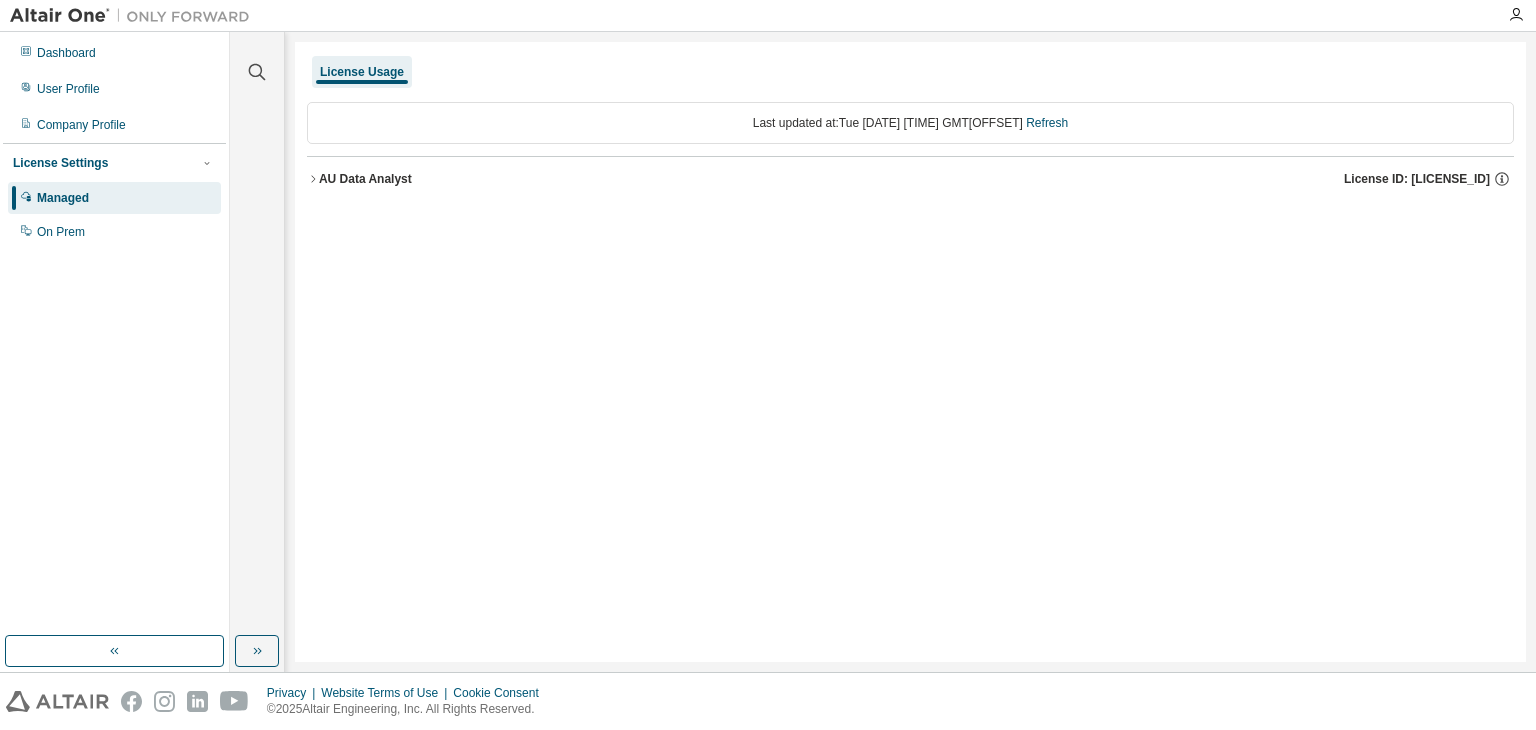 click on "AU Data Analyst" at bounding box center [365, 179] 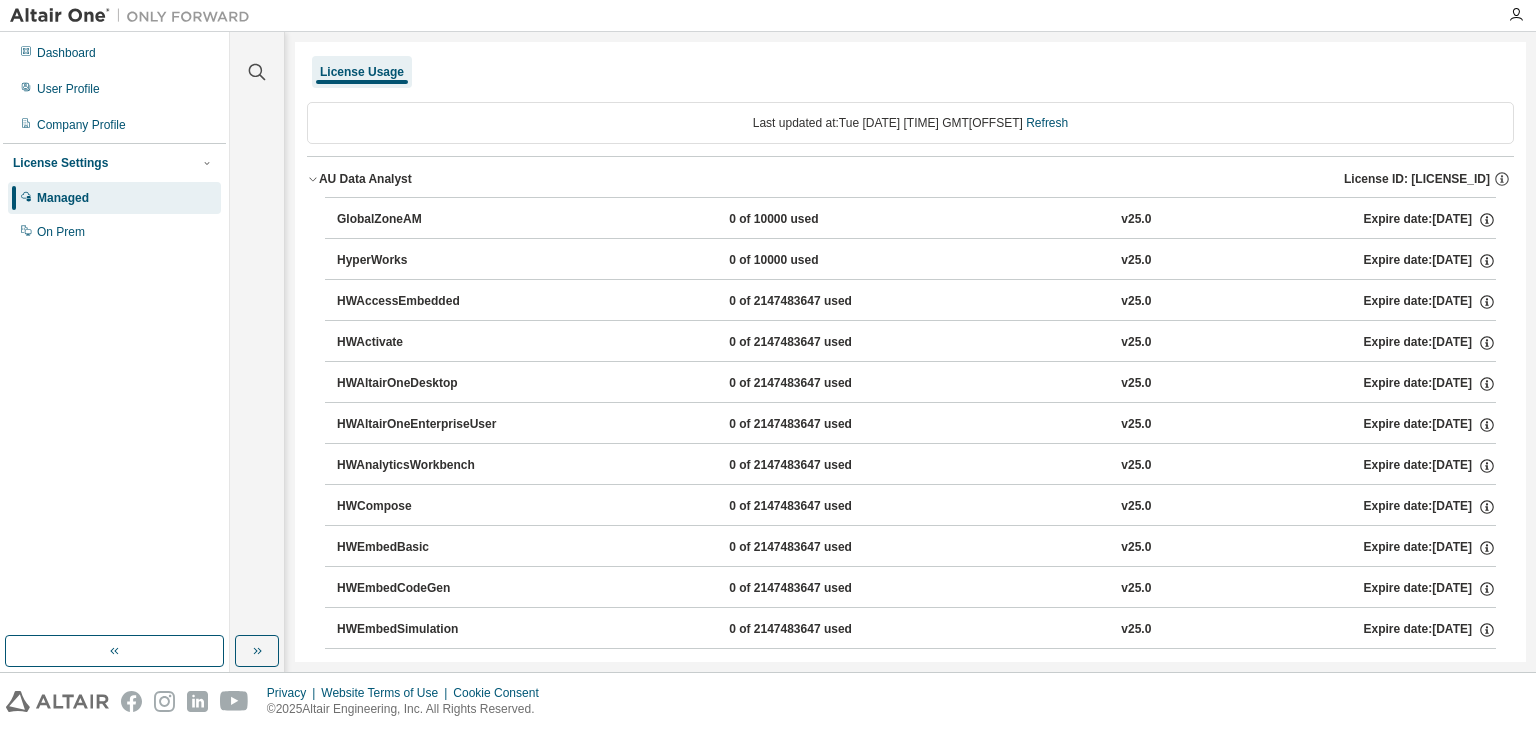 click on "GlobalZoneAM 0 of 10000 used v25.0 Expire date:  2025-09-23" at bounding box center [916, 220] 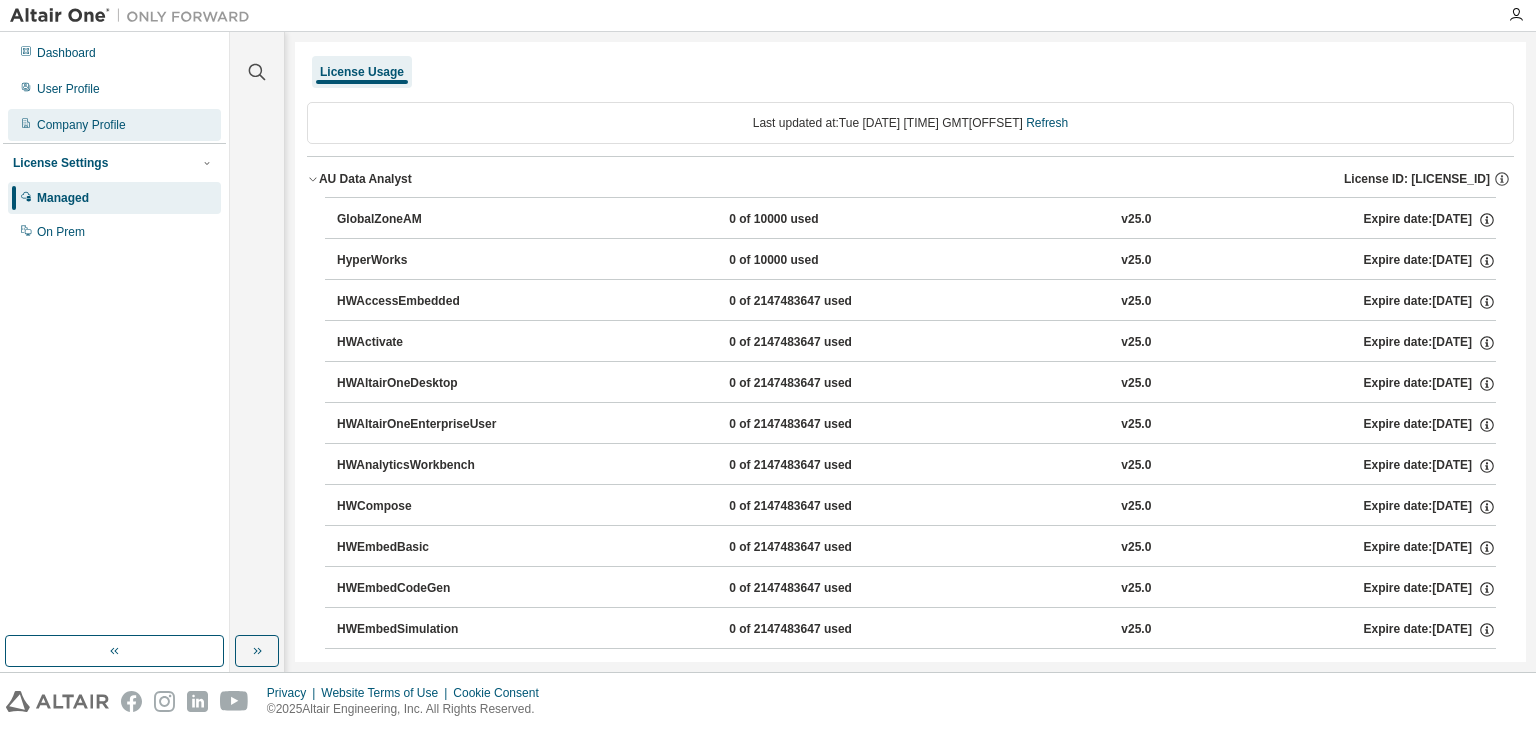 type 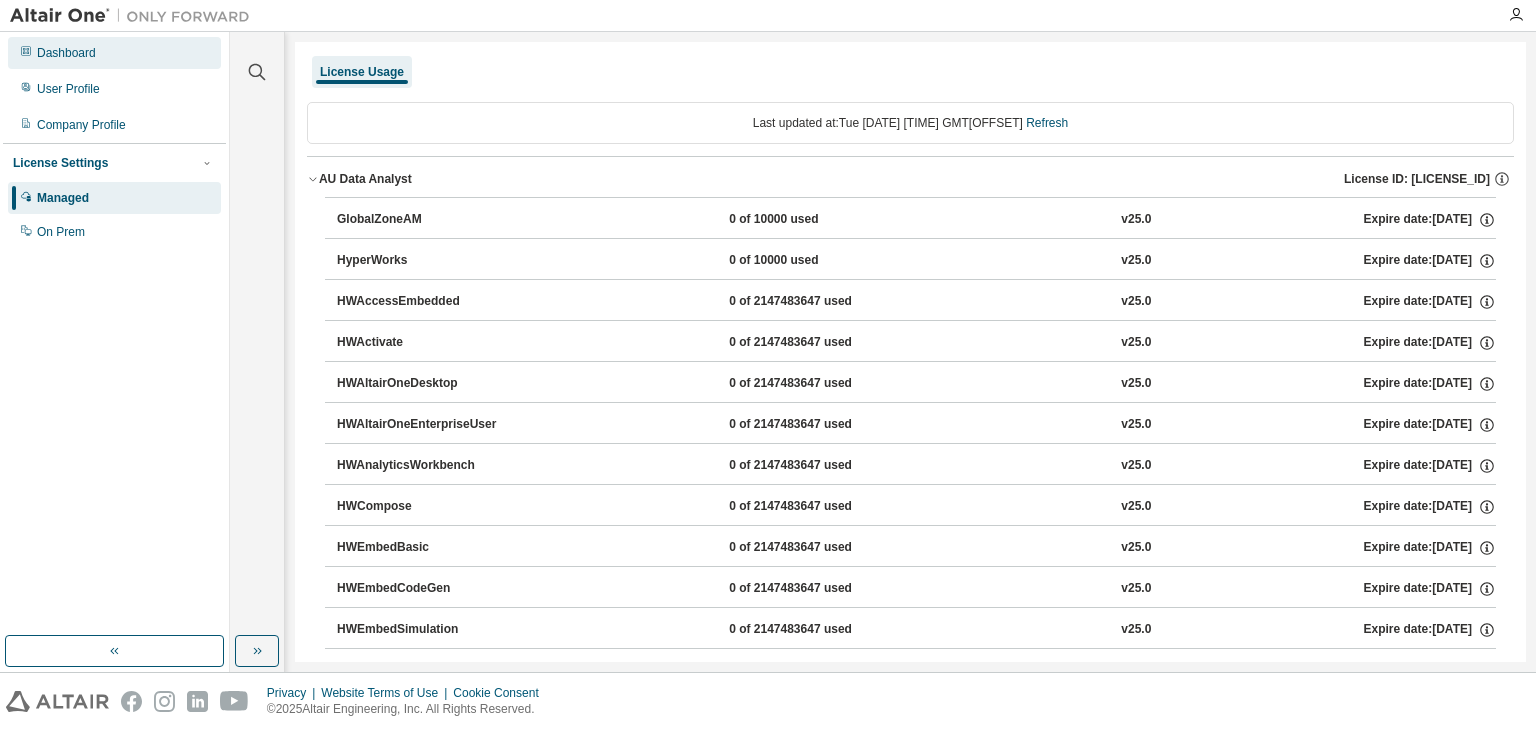 click on "Dashboard" at bounding box center (114, 53) 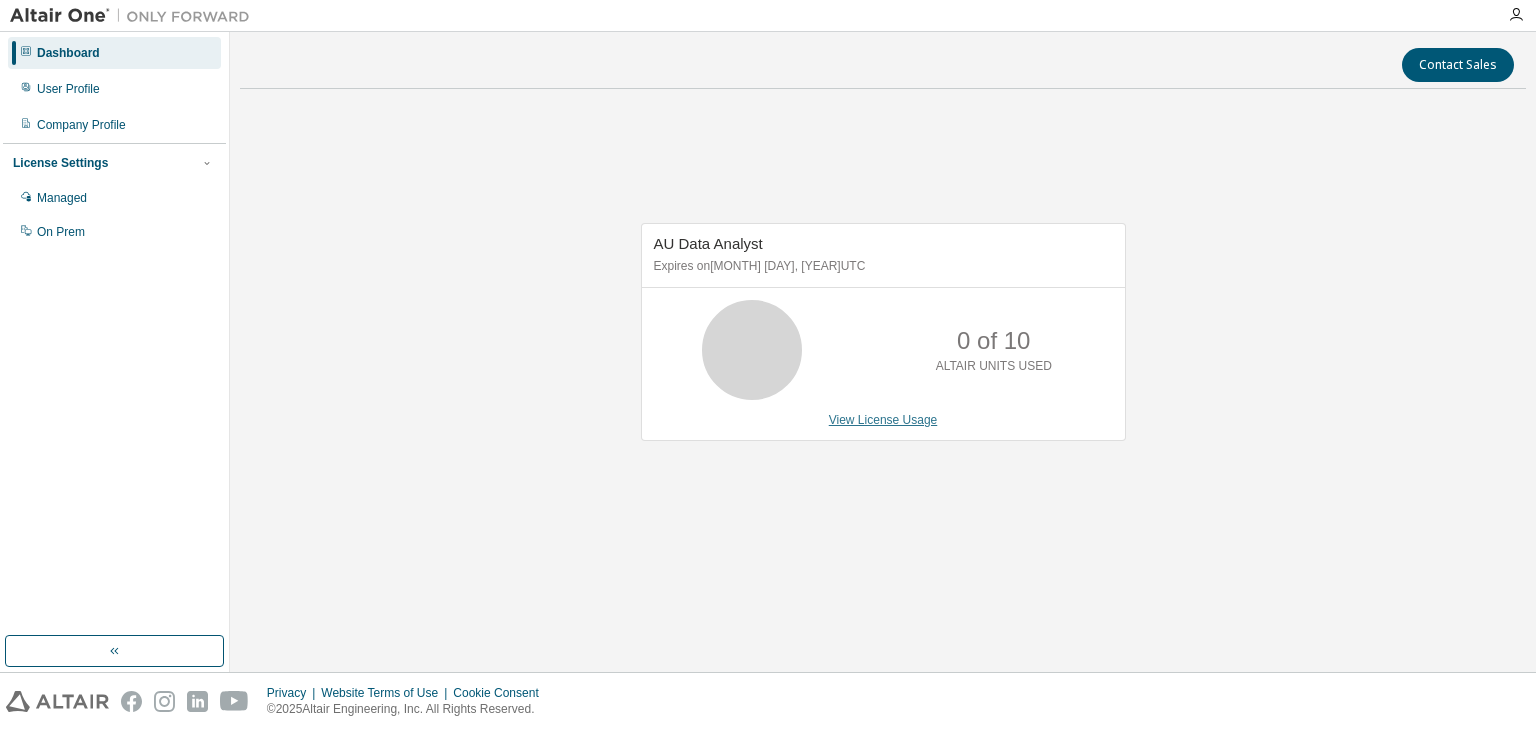 click on "View License Usage" at bounding box center (883, 420) 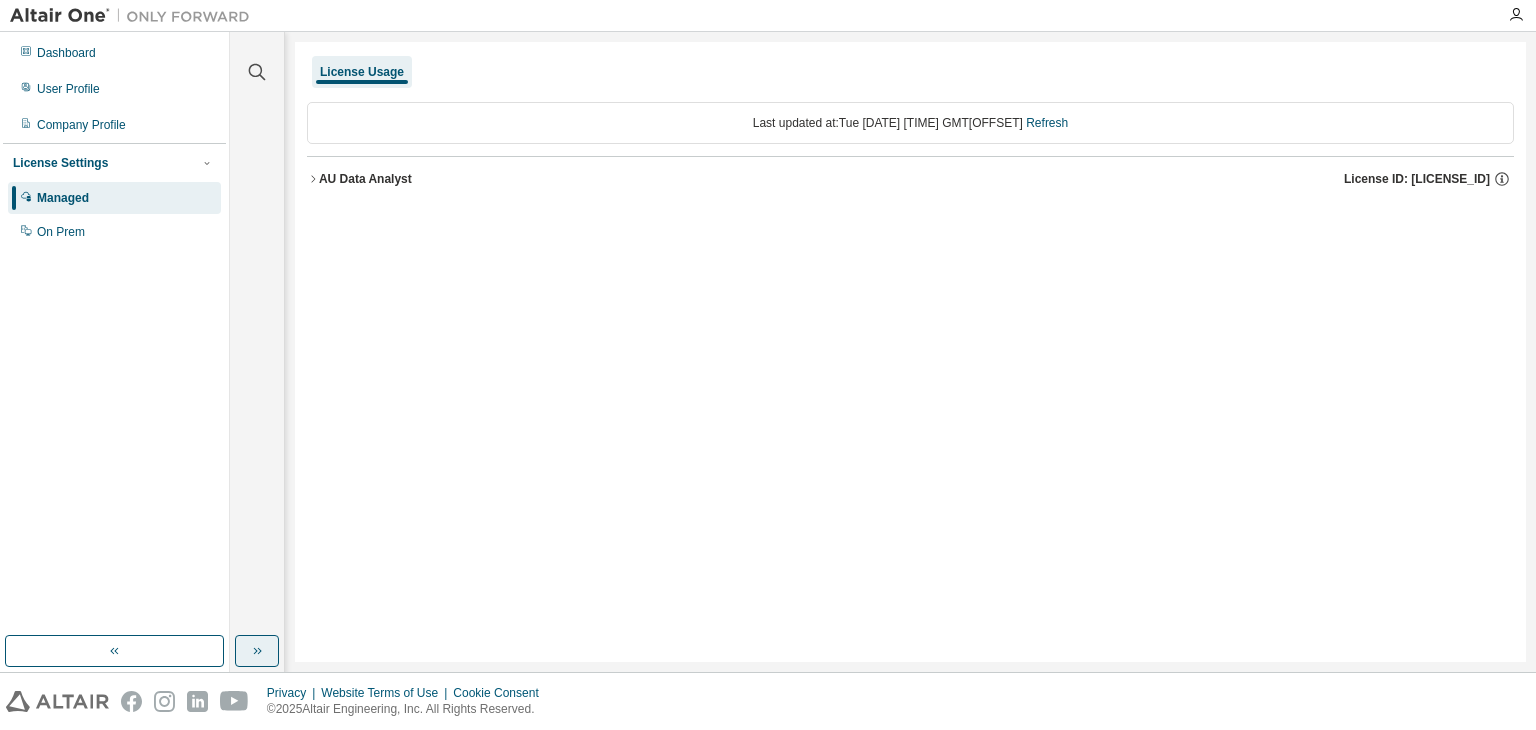 click at bounding box center [257, 651] 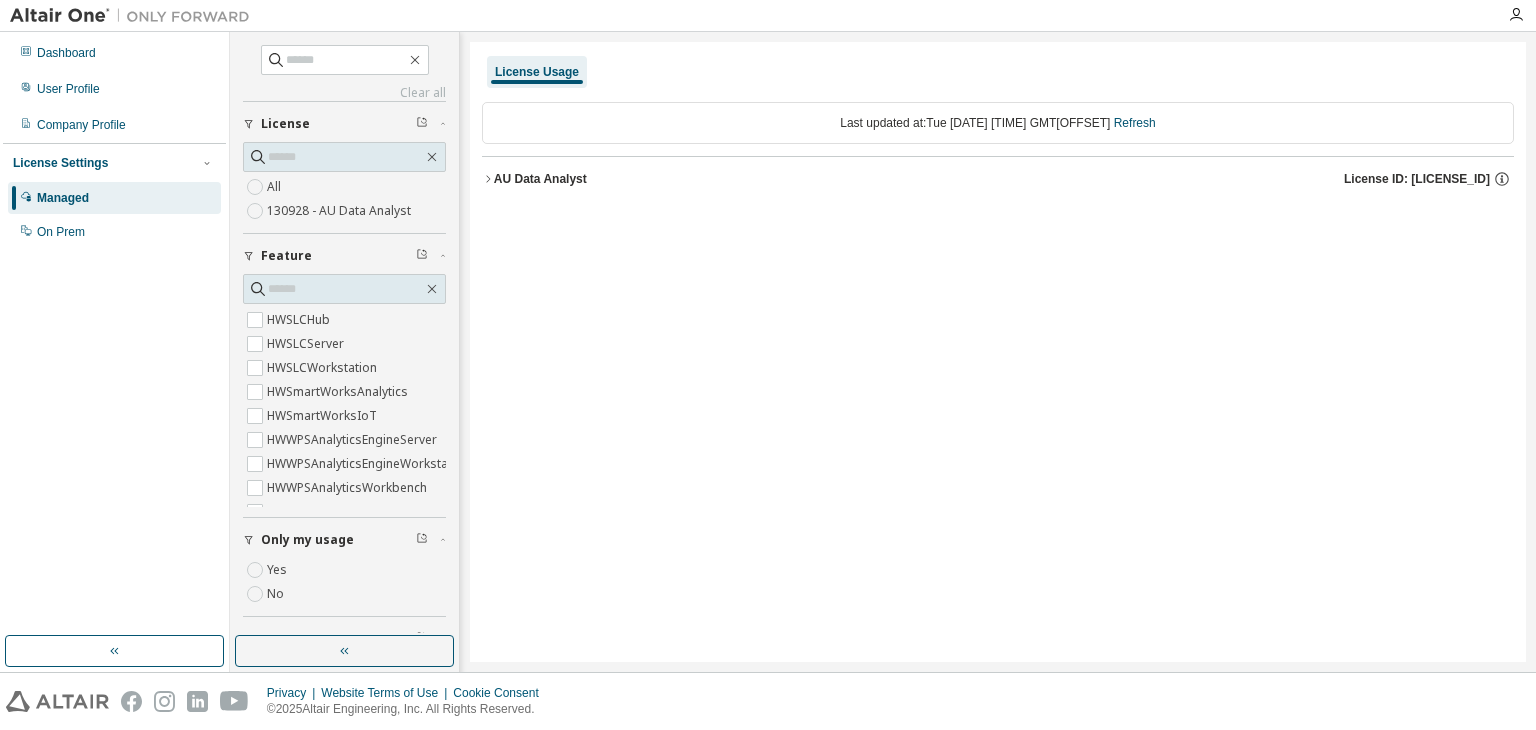 scroll, scrollTop: 863, scrollLeft: 0, axis: vertical 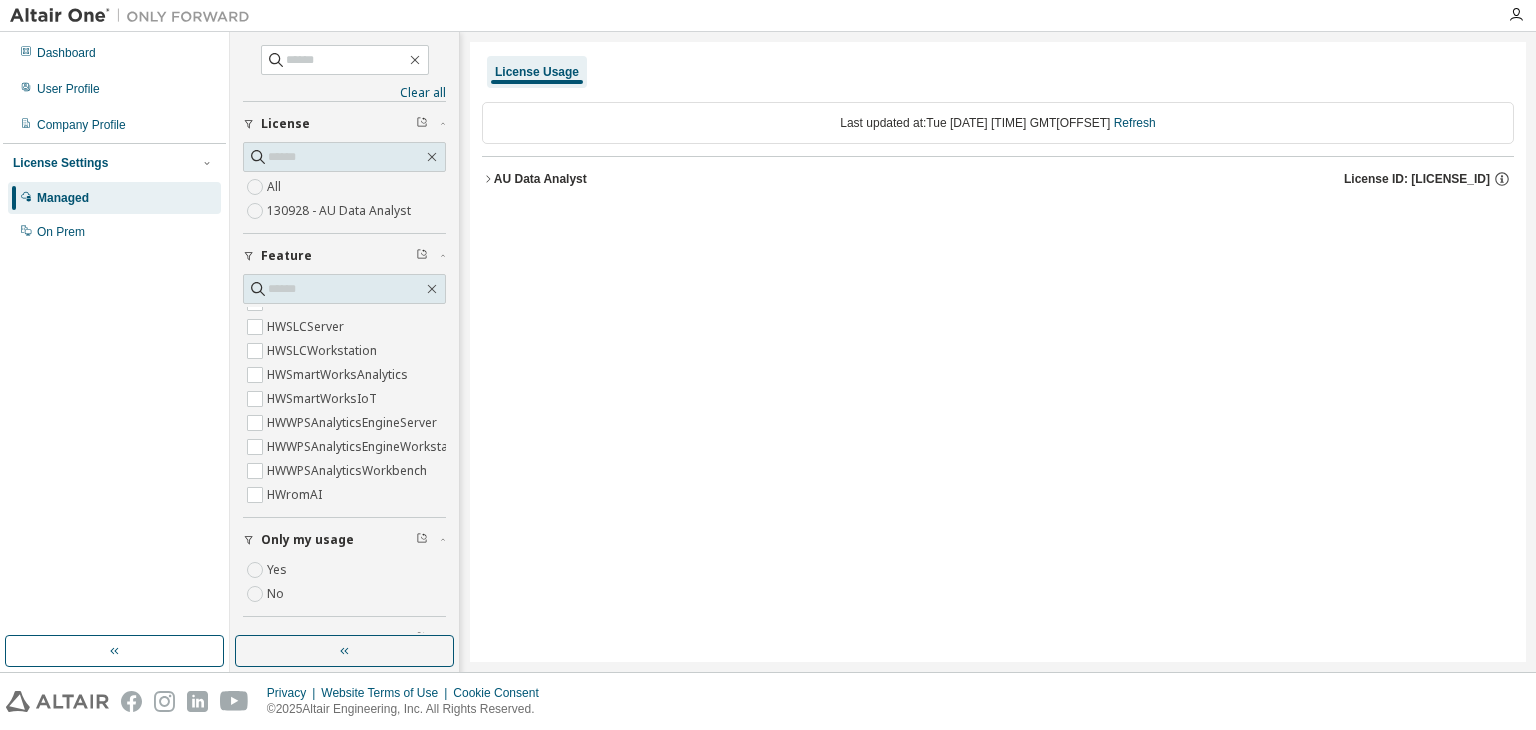 click on "AU Data Analyst" at bounding box center [540, 179] 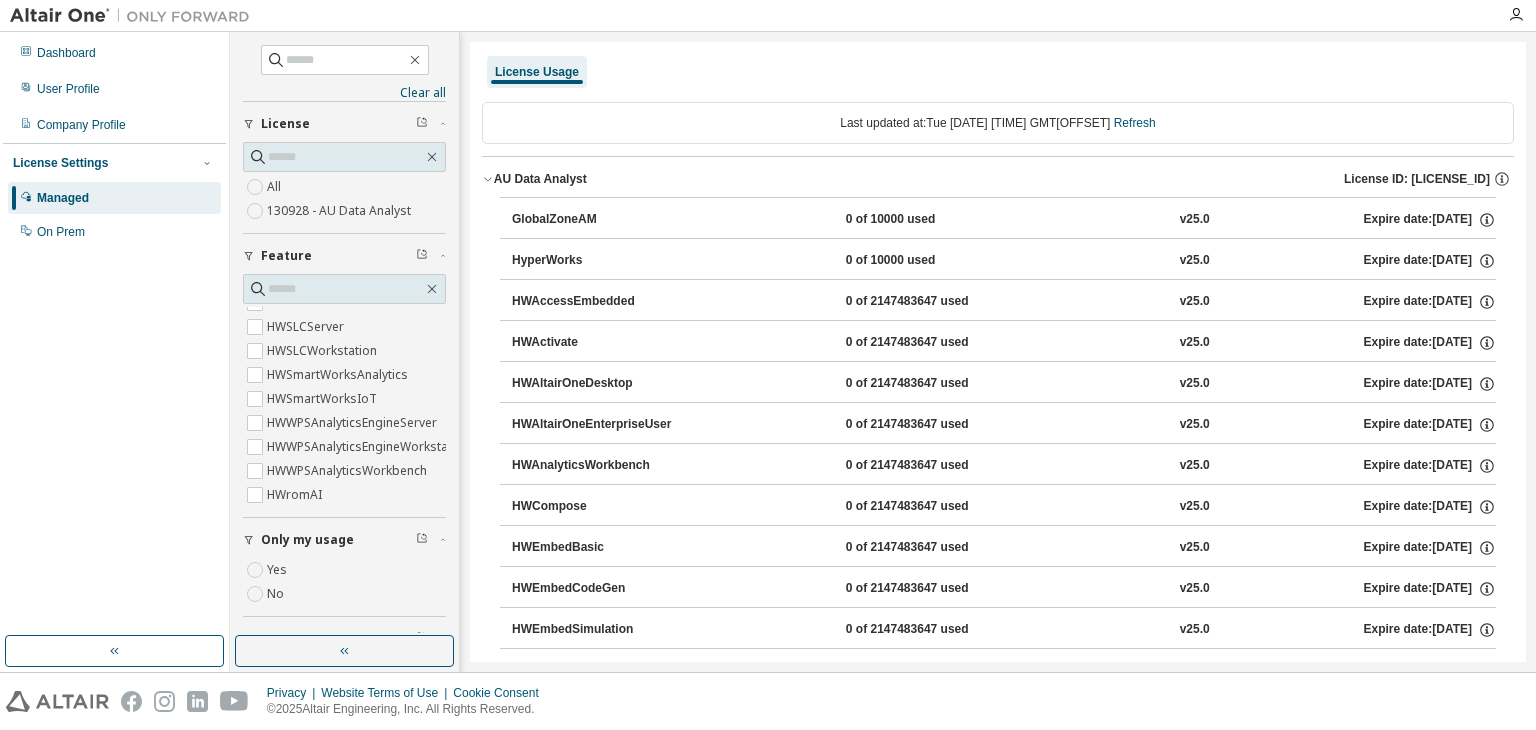 click on "GlobalZoneAM" at bounding box center [602, 220] 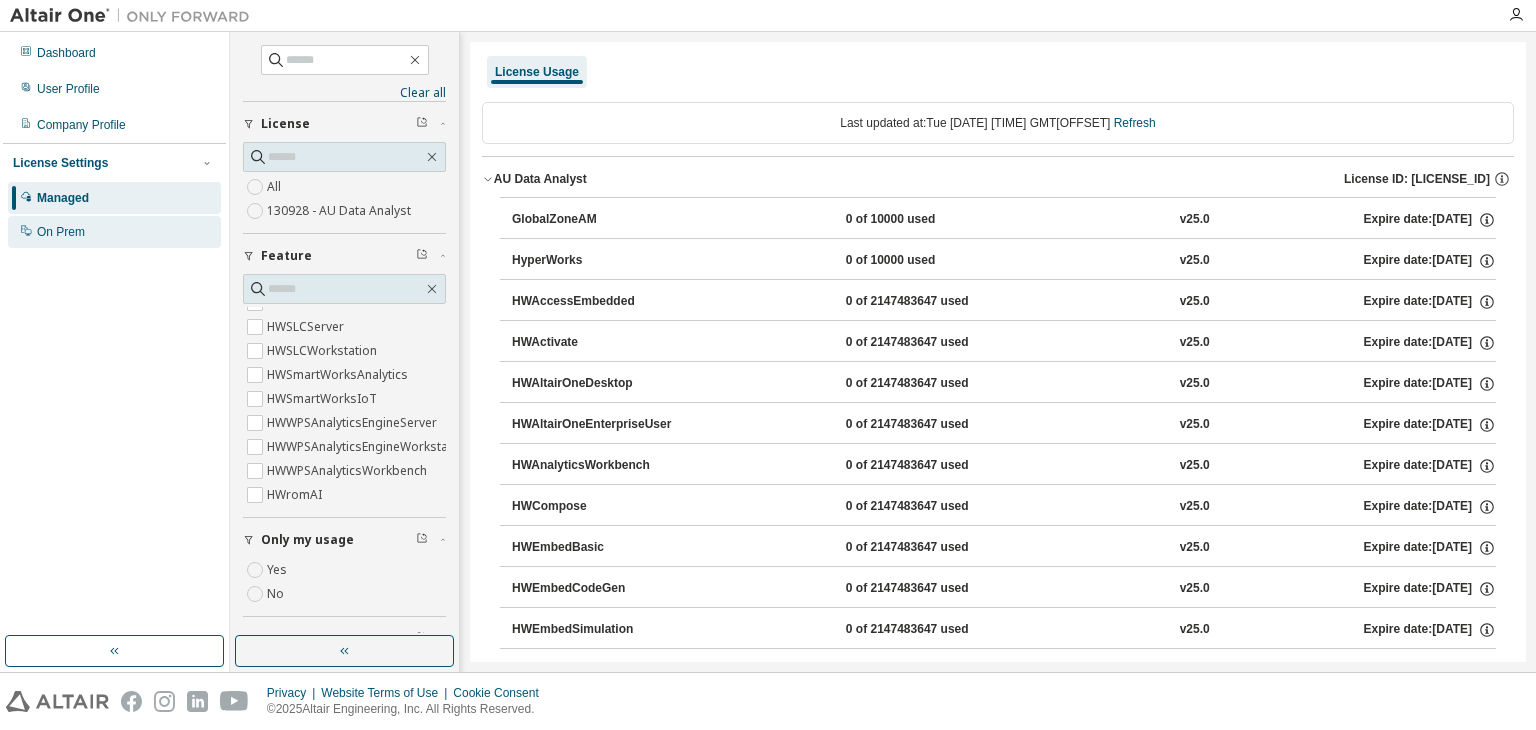 click on "On Prem" at bounding box center [61, 232] 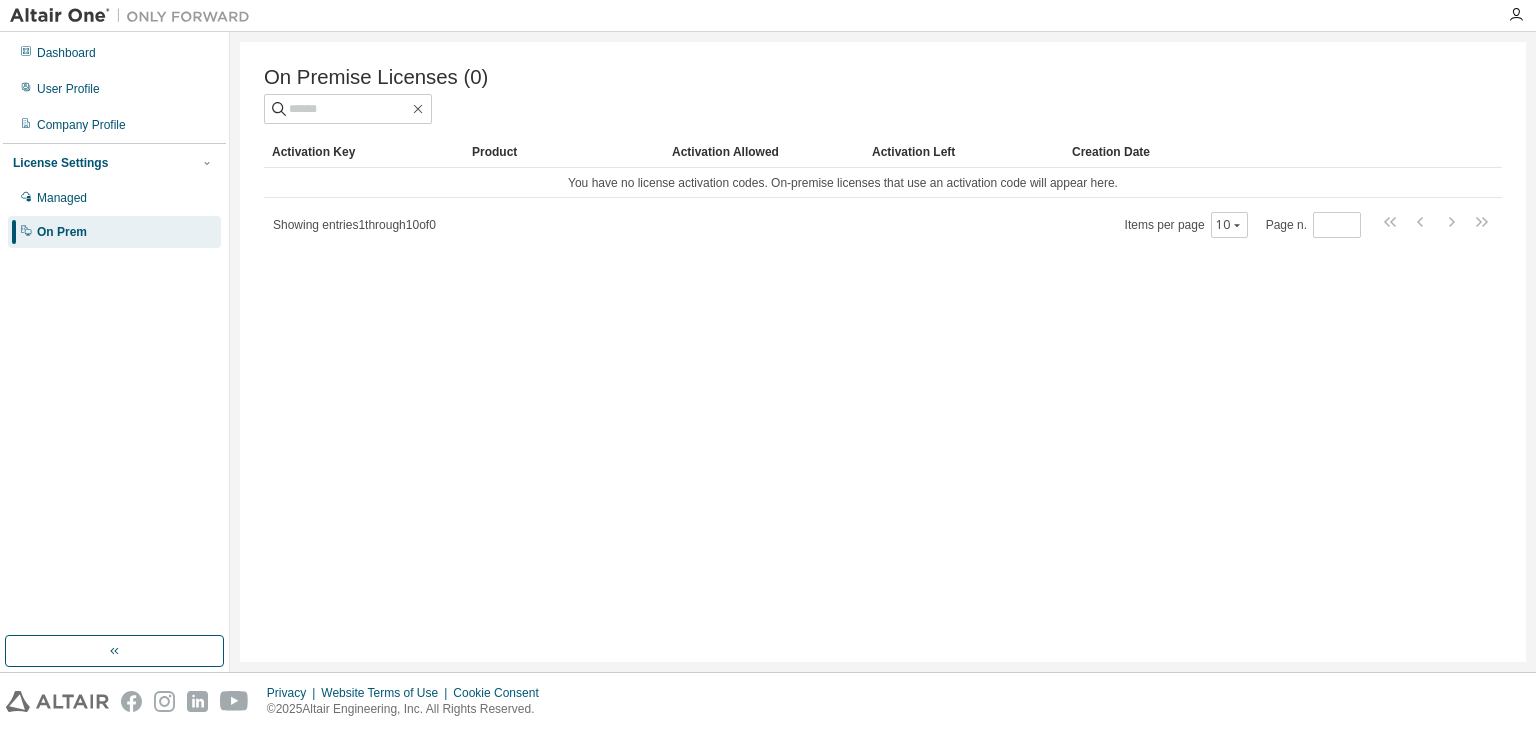 click on "Showing entries  1  through  10  of  0" at bounding box center [354, 225] 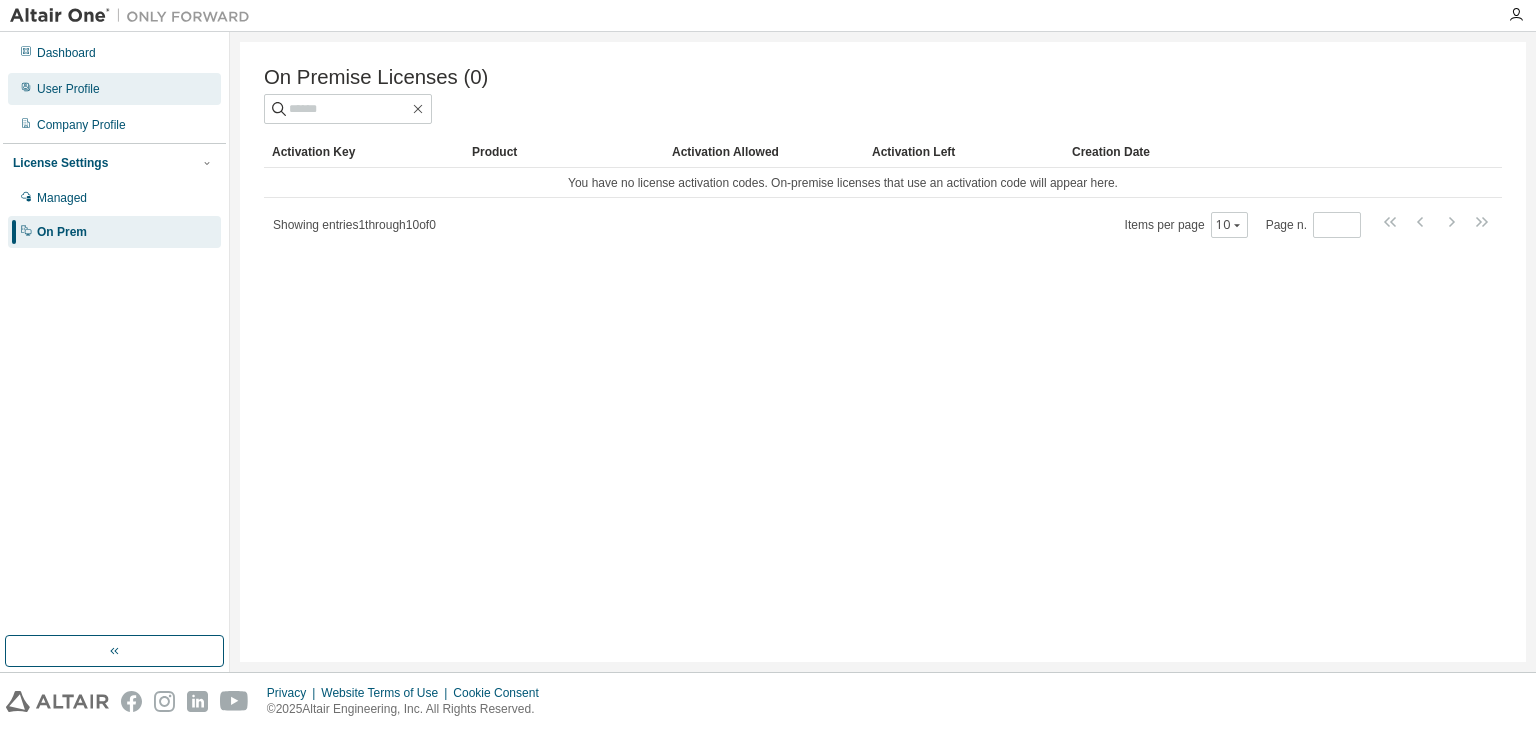 click on "User Profile" at bounding box center (114, 89) 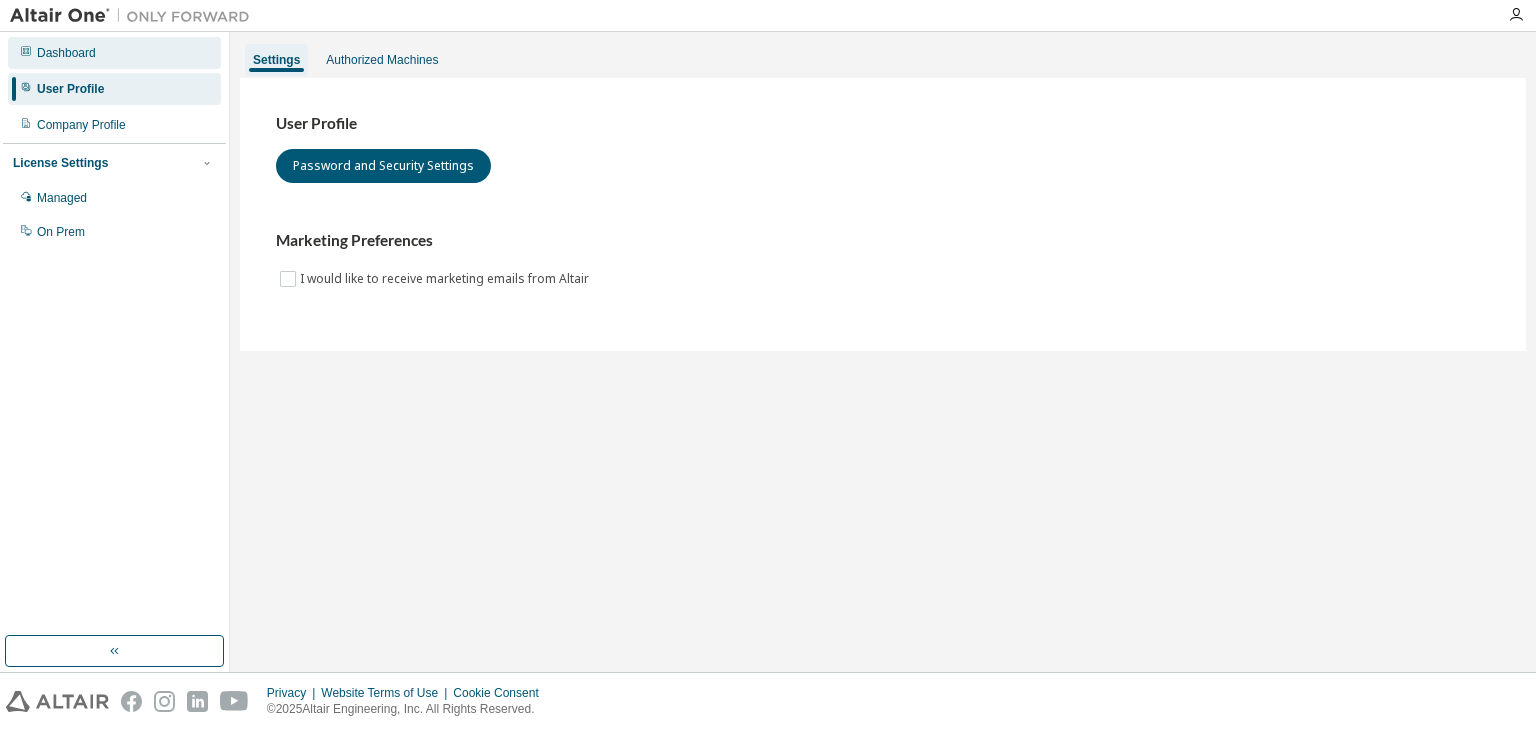 click on "Dashboard" at bounding box center [114, 53] 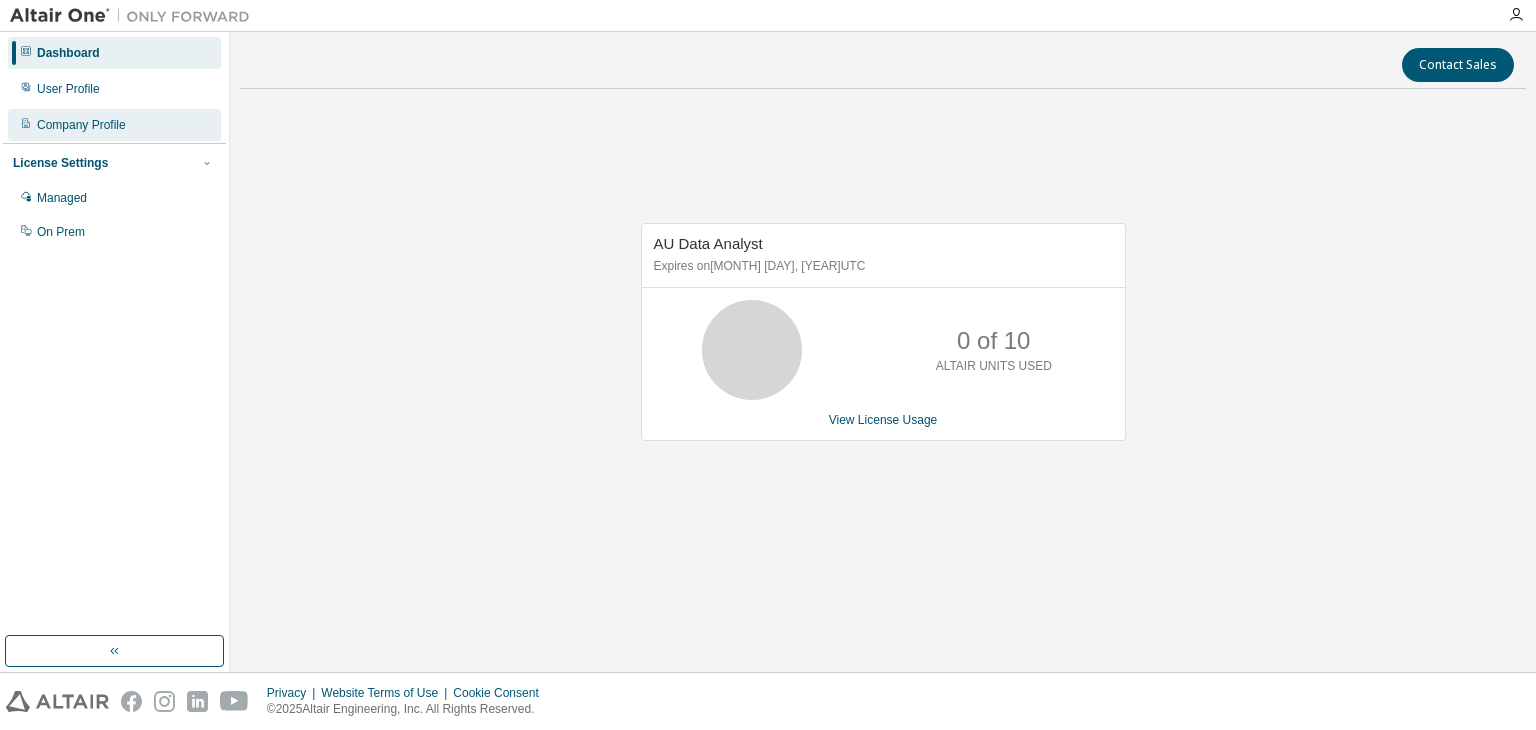 click on "Company Profile" at bounding box center [81, 125] 